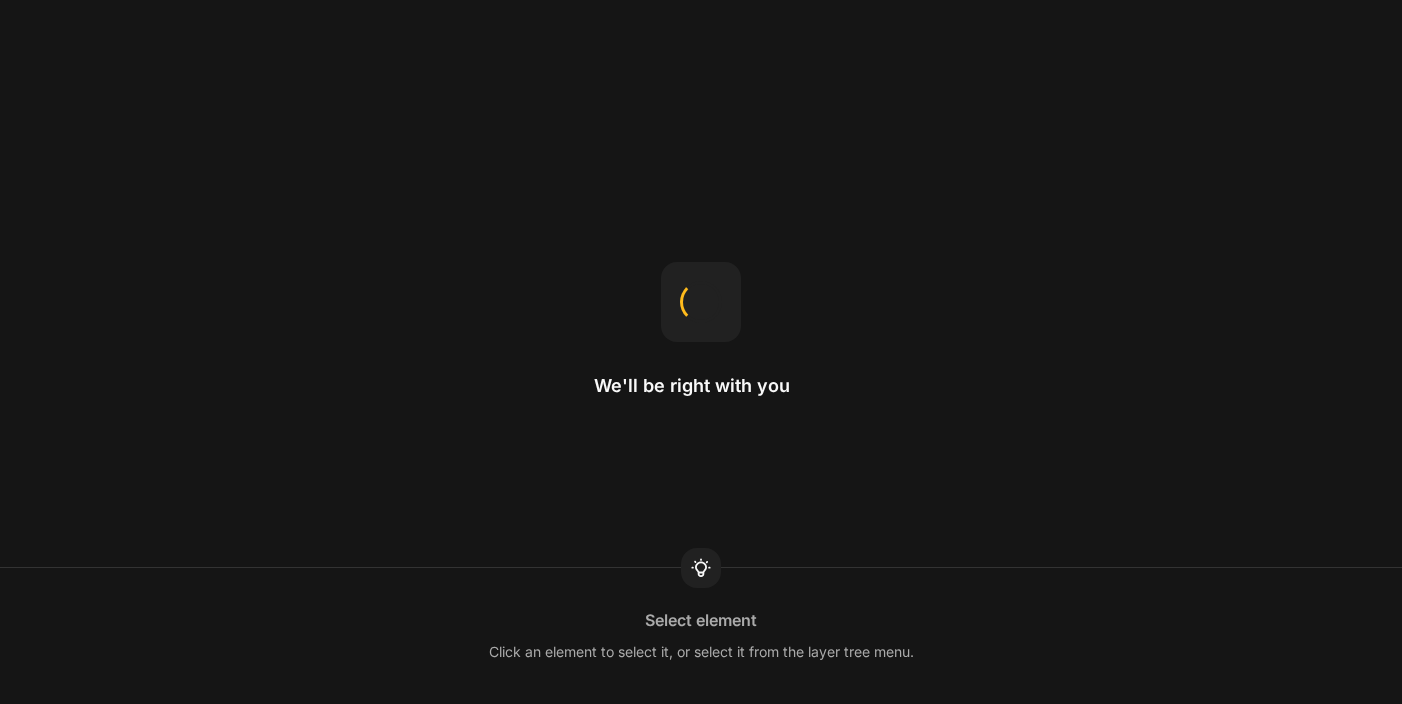 scroll, scrollTop: 0, scrollLeft: 0, axis: both 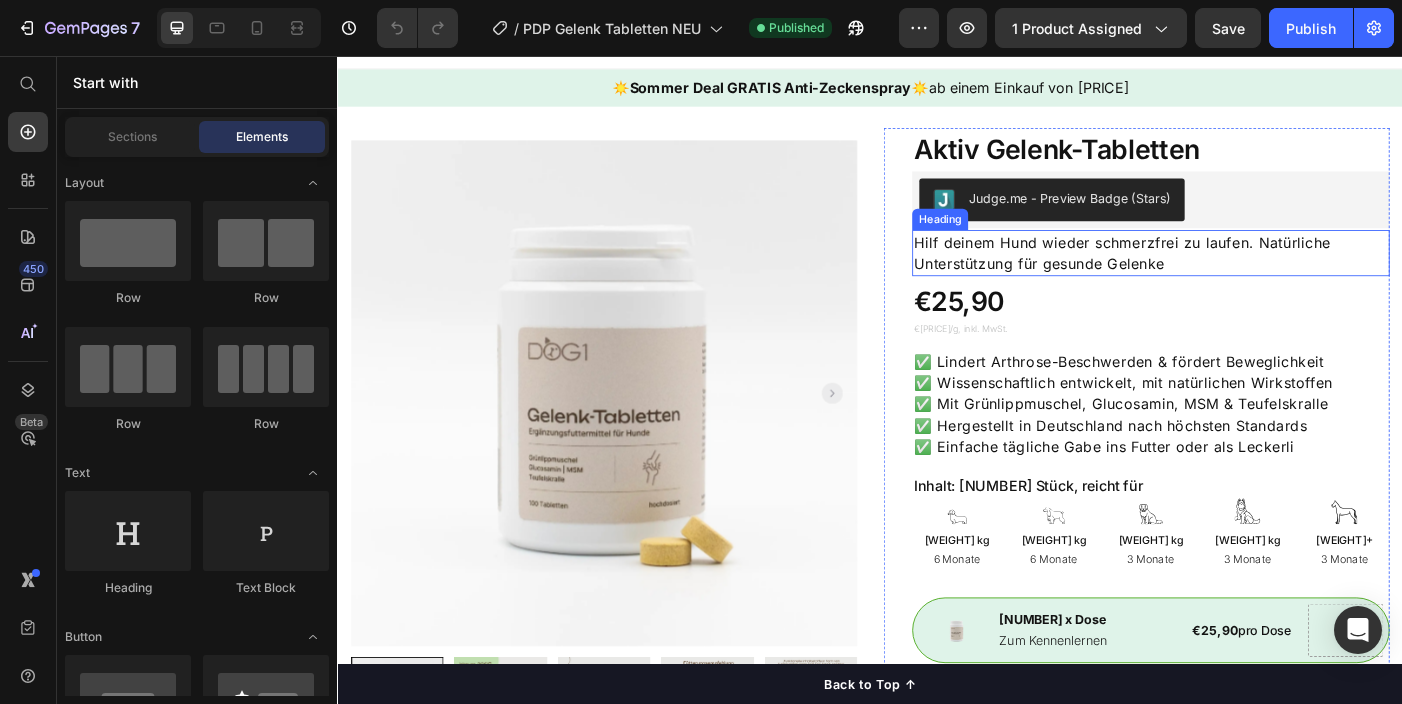 click on "Hilf deinem Hund wieder schmerzfrei zu laufen. Natürliche Unterstützung für gesunde Gelenke" at bounding box center [1253, 278] 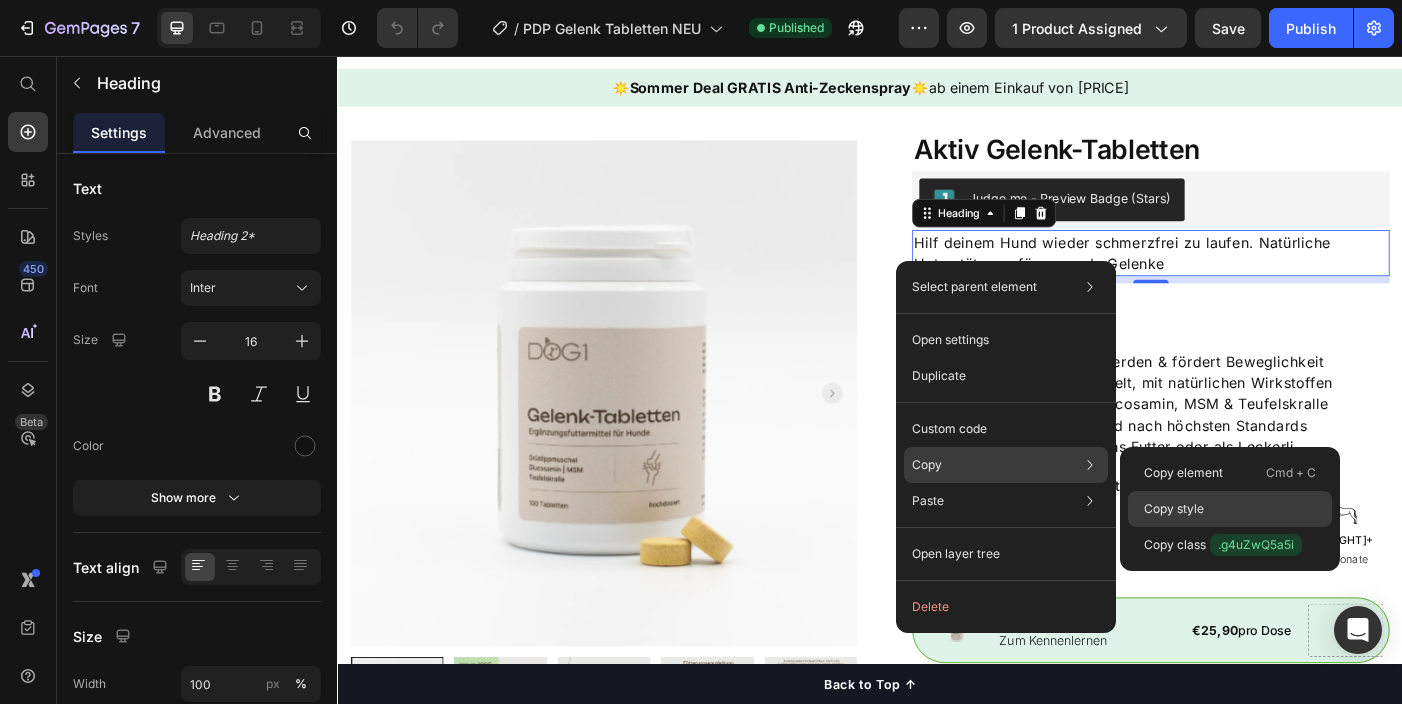 click on "Copy style" at bounding box center [1174, 509] 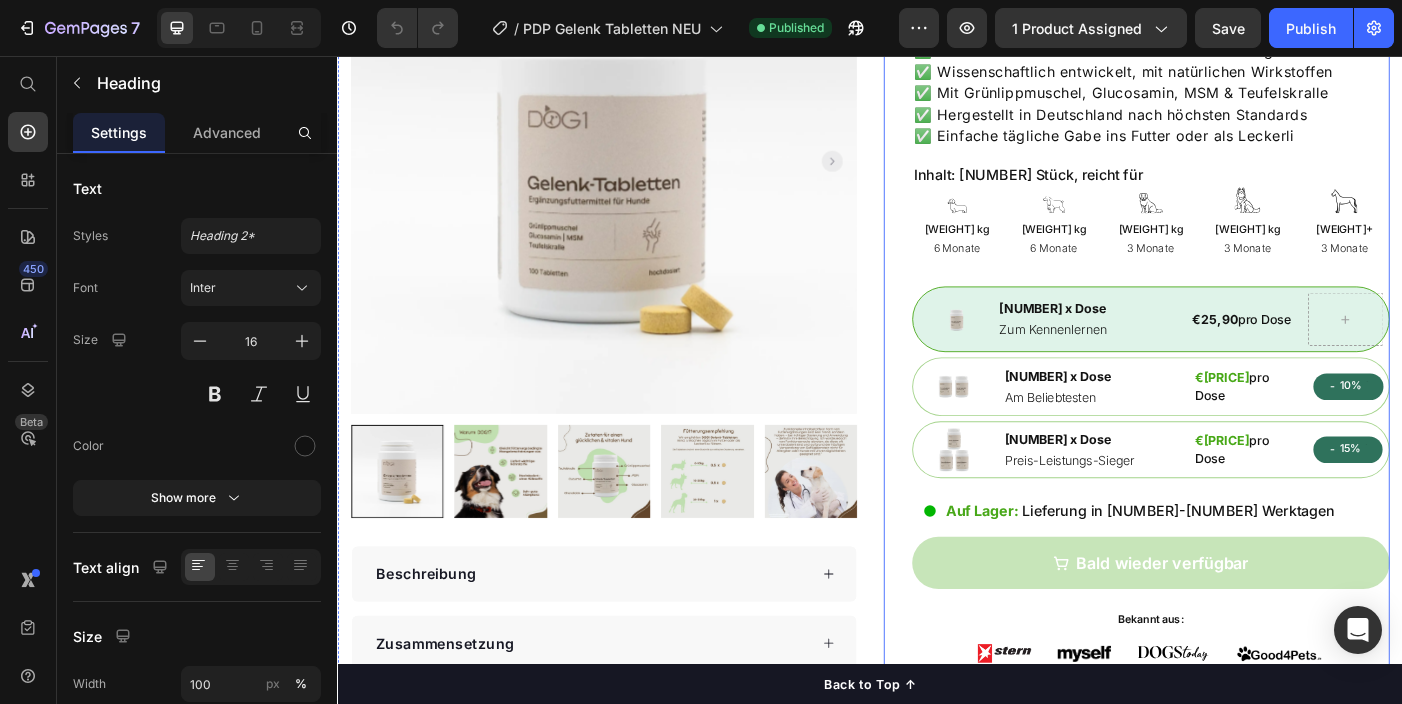 scroll, scrollTop: 416, scrollLeft: 0, axis: vertical 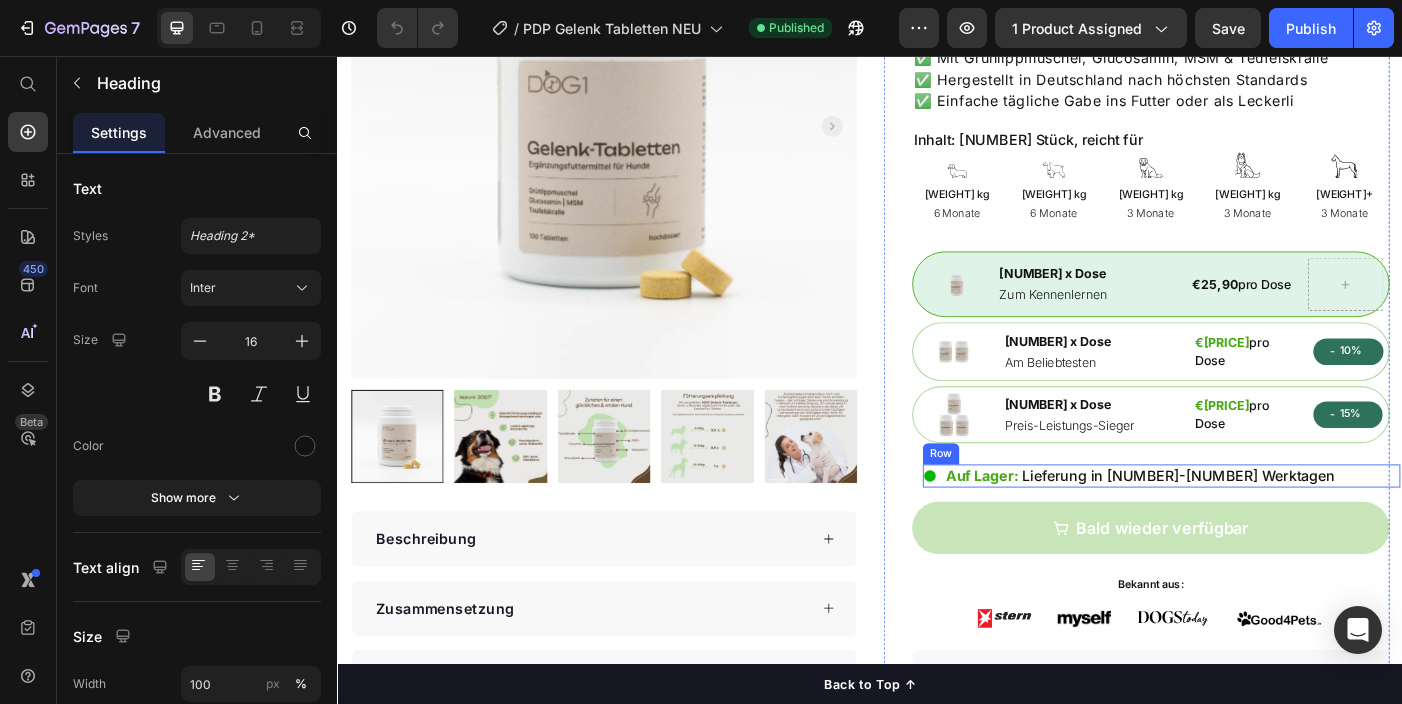click on "Icon Auf Lager: Lieferung in [NUMBER]-[NUMBER] Werktagen Text Block Row" at bounding box center [1265, 529] 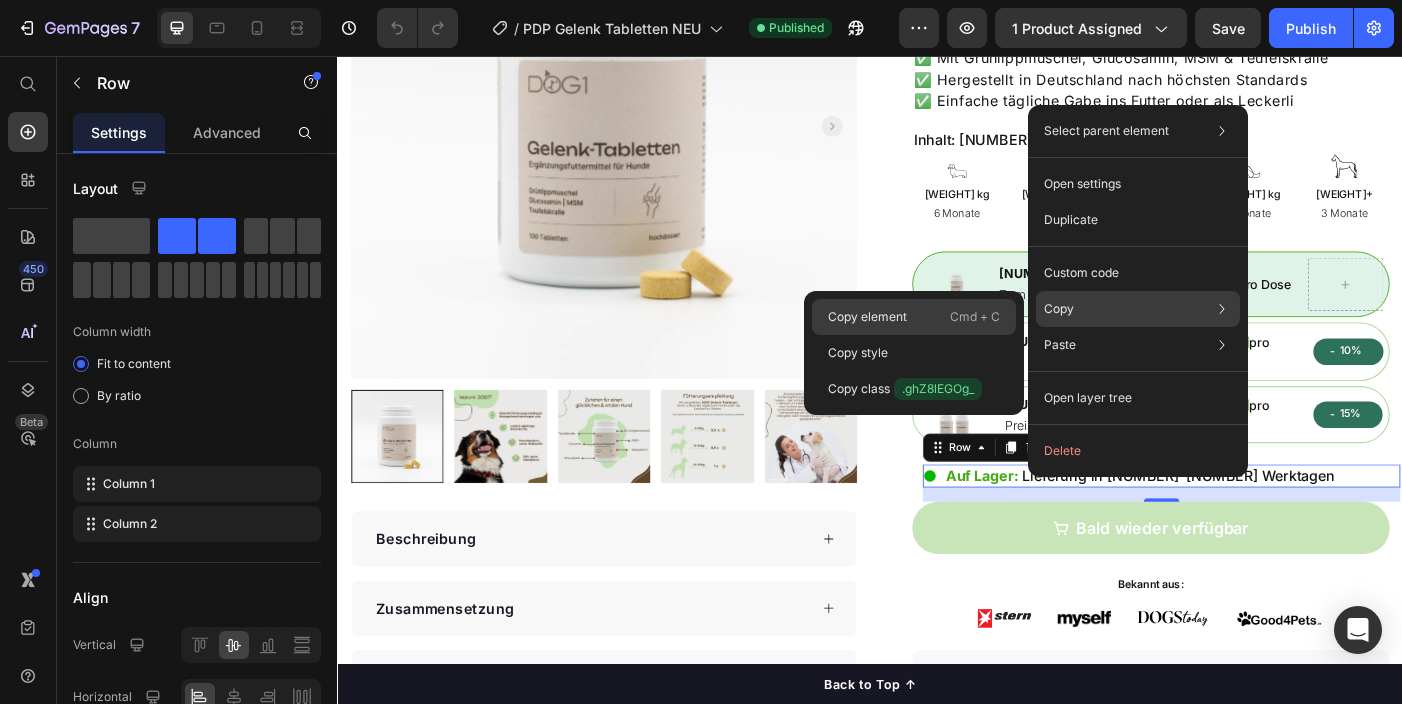 drag, startPoint x: 905, startPoint y: 318, endPoint x: 640, endPoint y: 295, distance: 265.99625 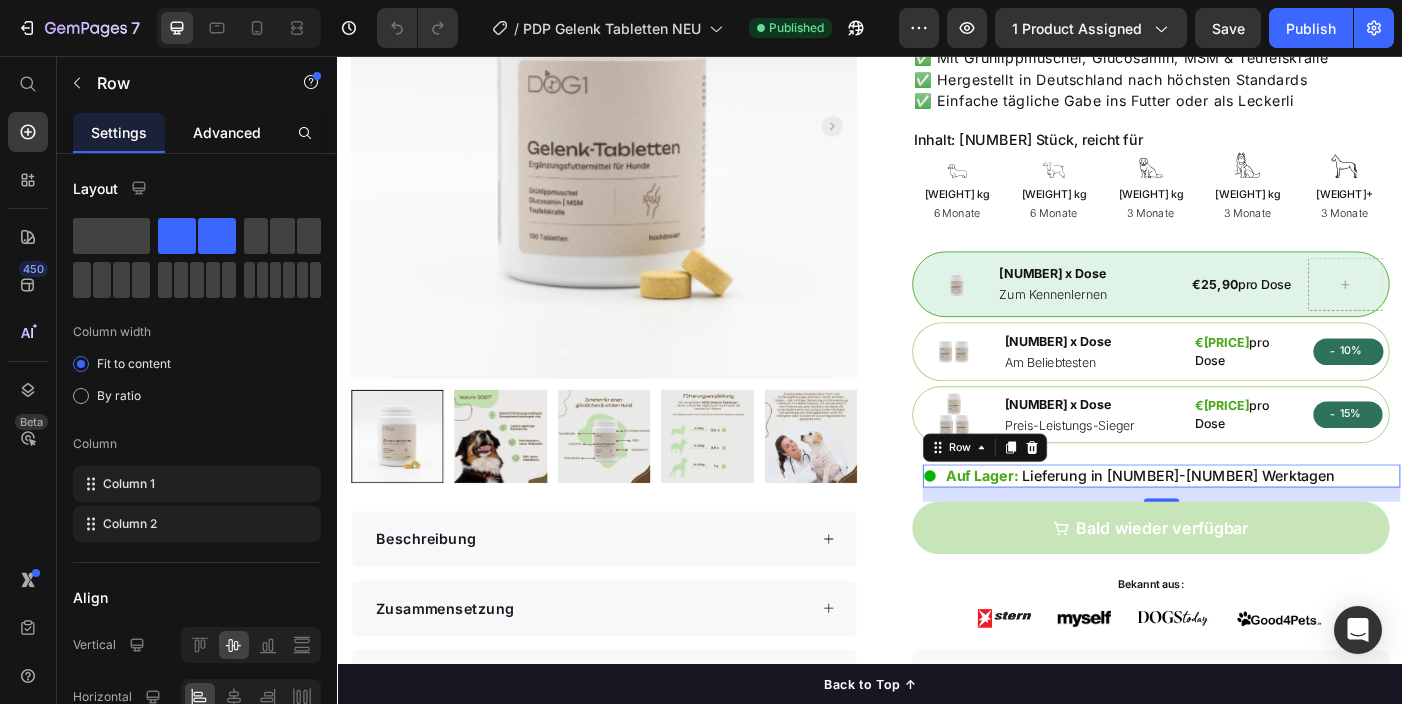 click on "Advanced" at bounding box center [227, 132] 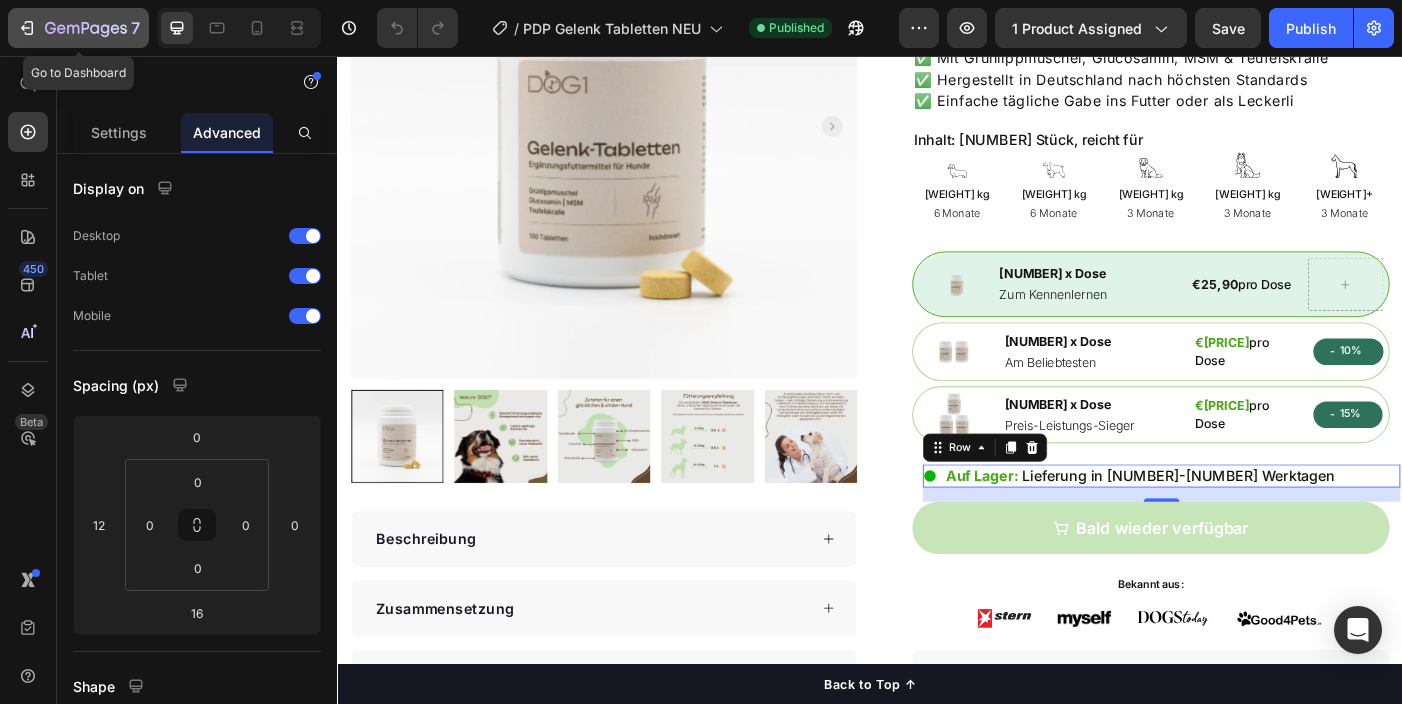 click 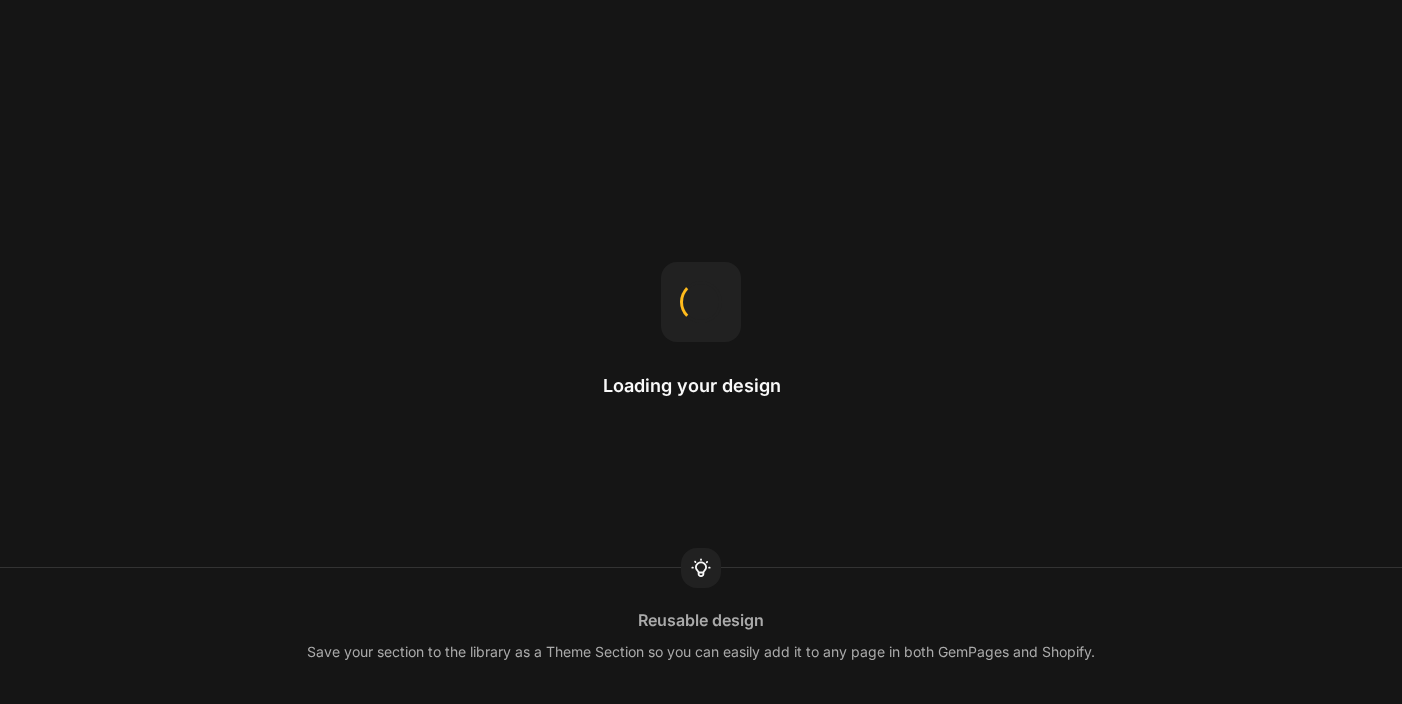 scroll, scrollTop: 0, scrollLeft: 0, axis: both 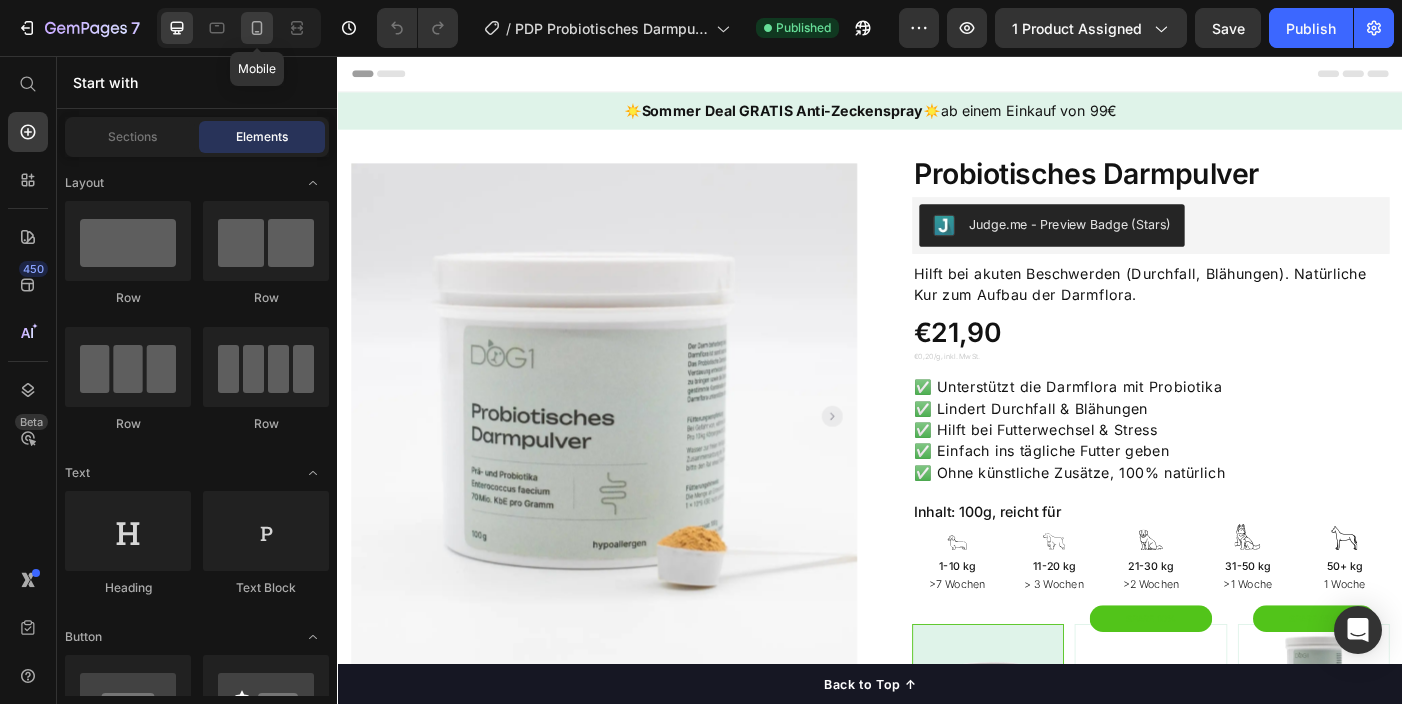 click 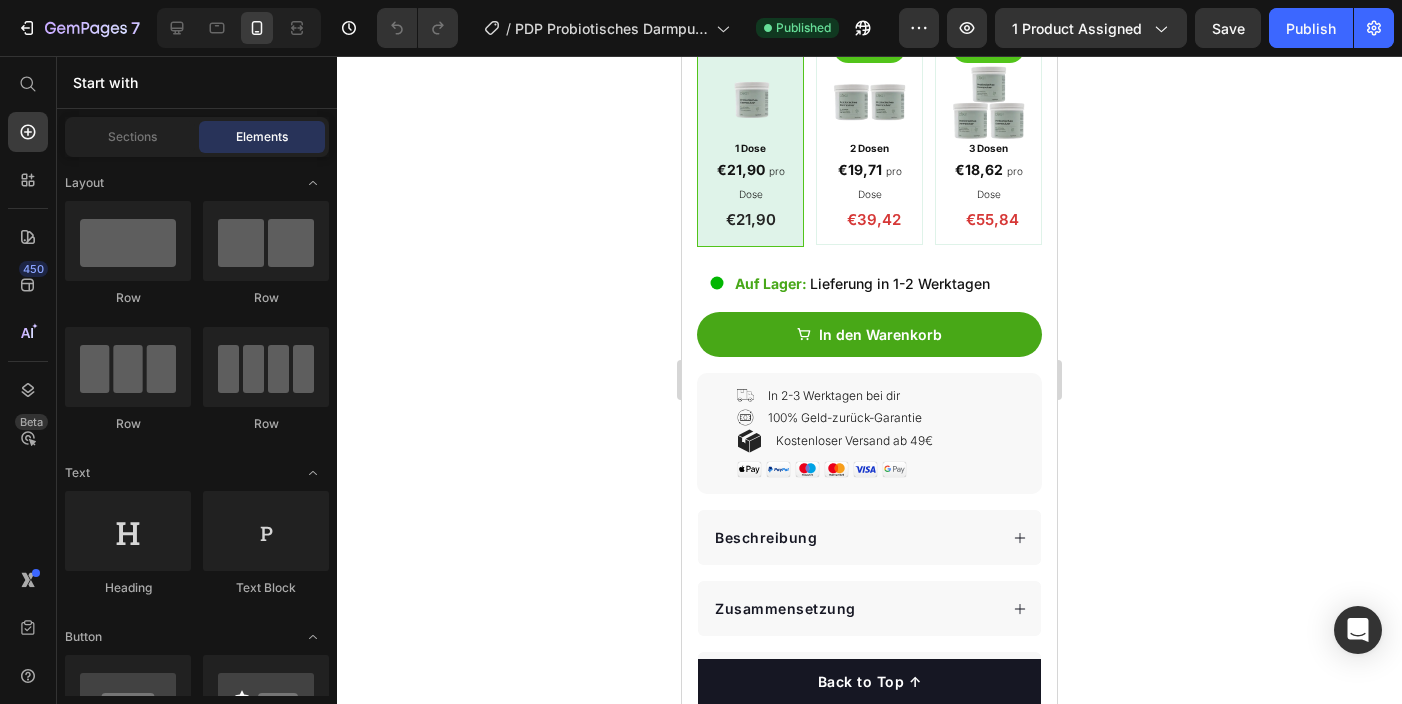 scroll, scrollTop: 1021, scrollLeft: 0, axis: vertical 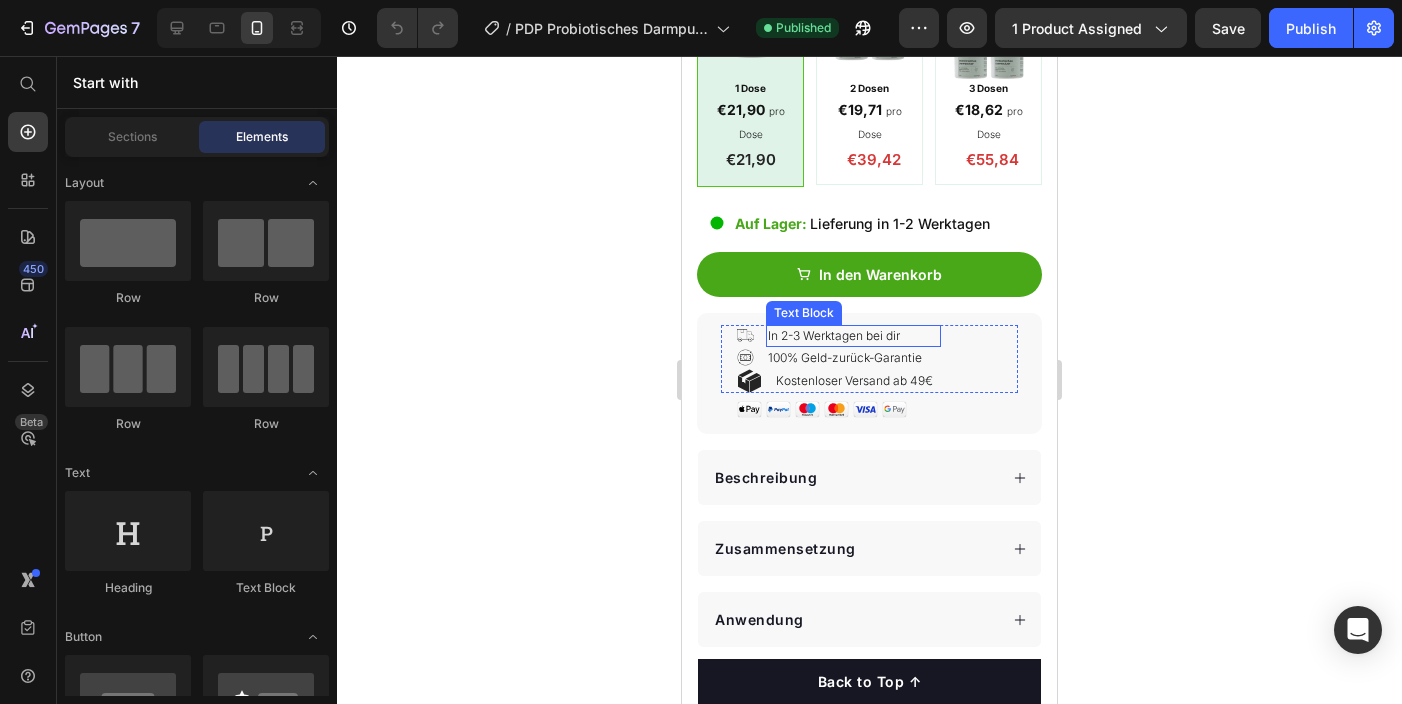 click on "In 2-3 Werktagen bei dir" at bounding box center [853, 336] 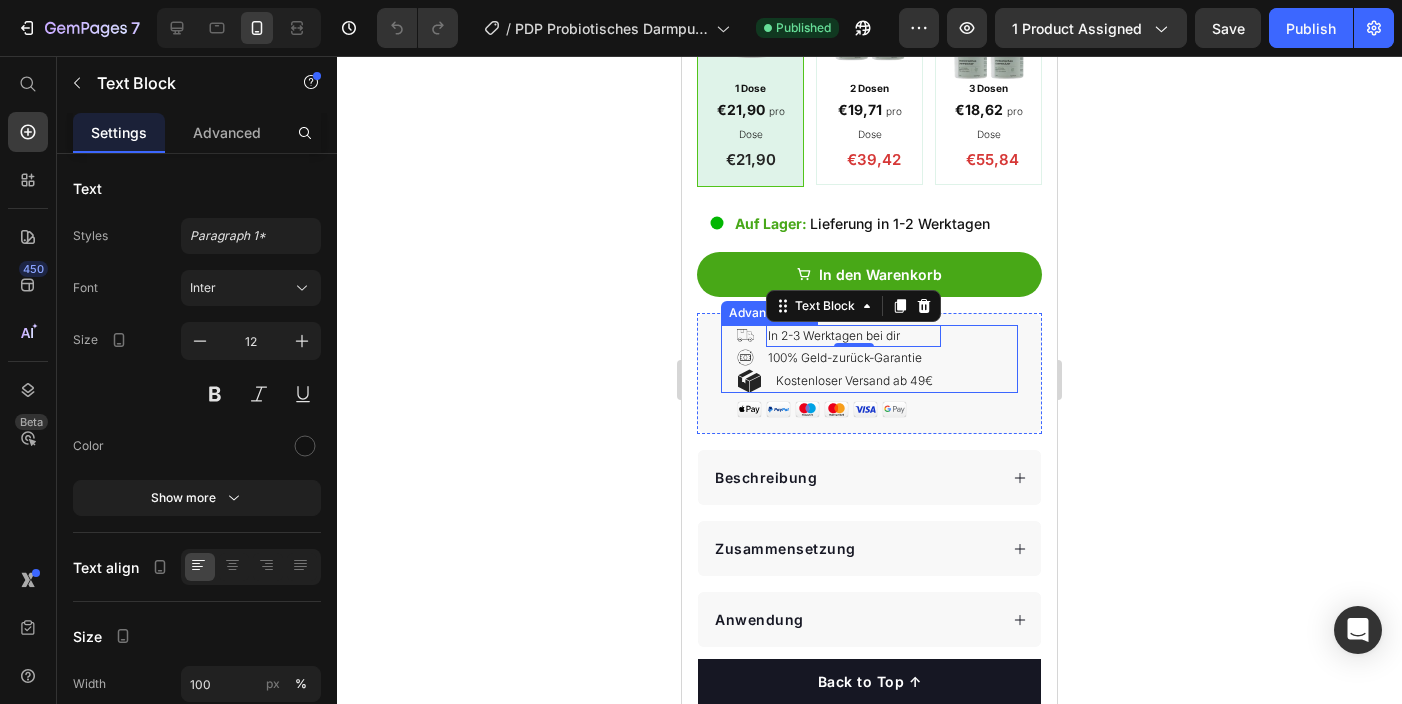 click on "Image 100% Geld-zurück-Garantie Text Block" at bounding box center [839, 358] 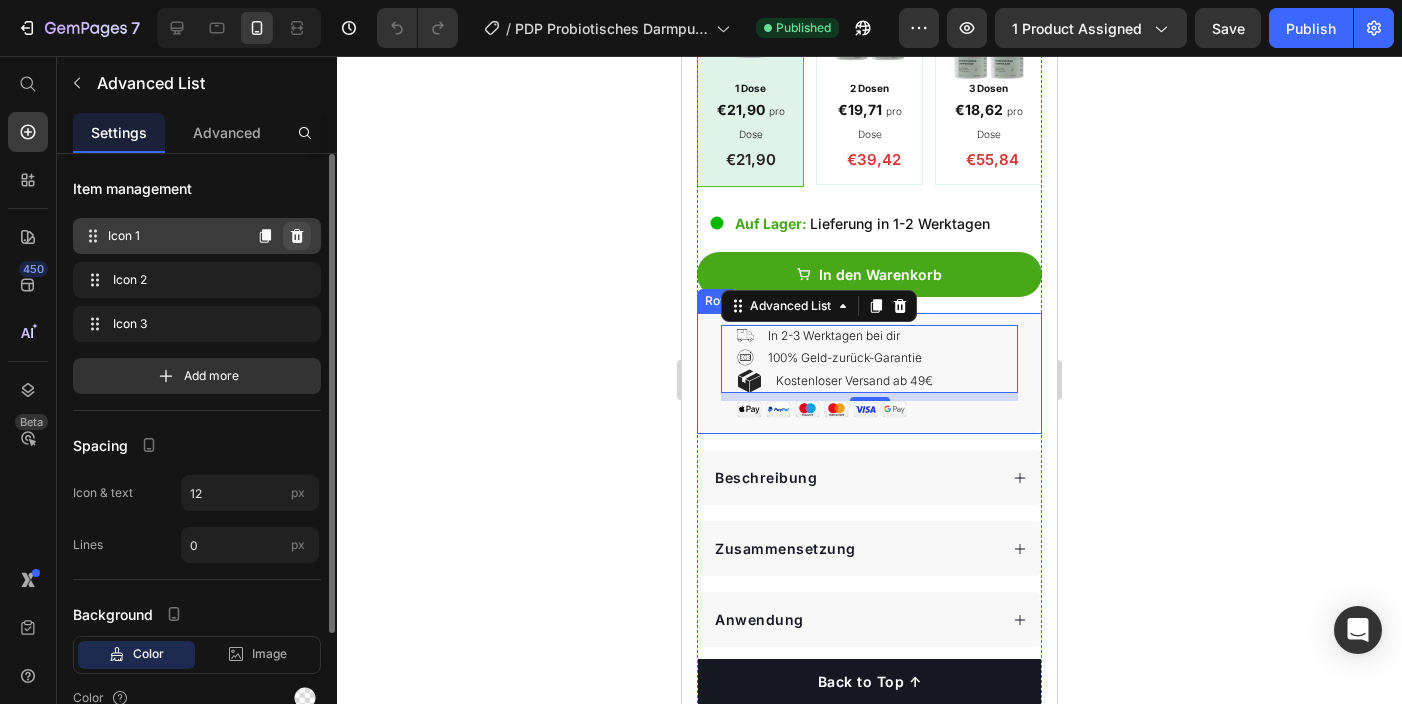 click 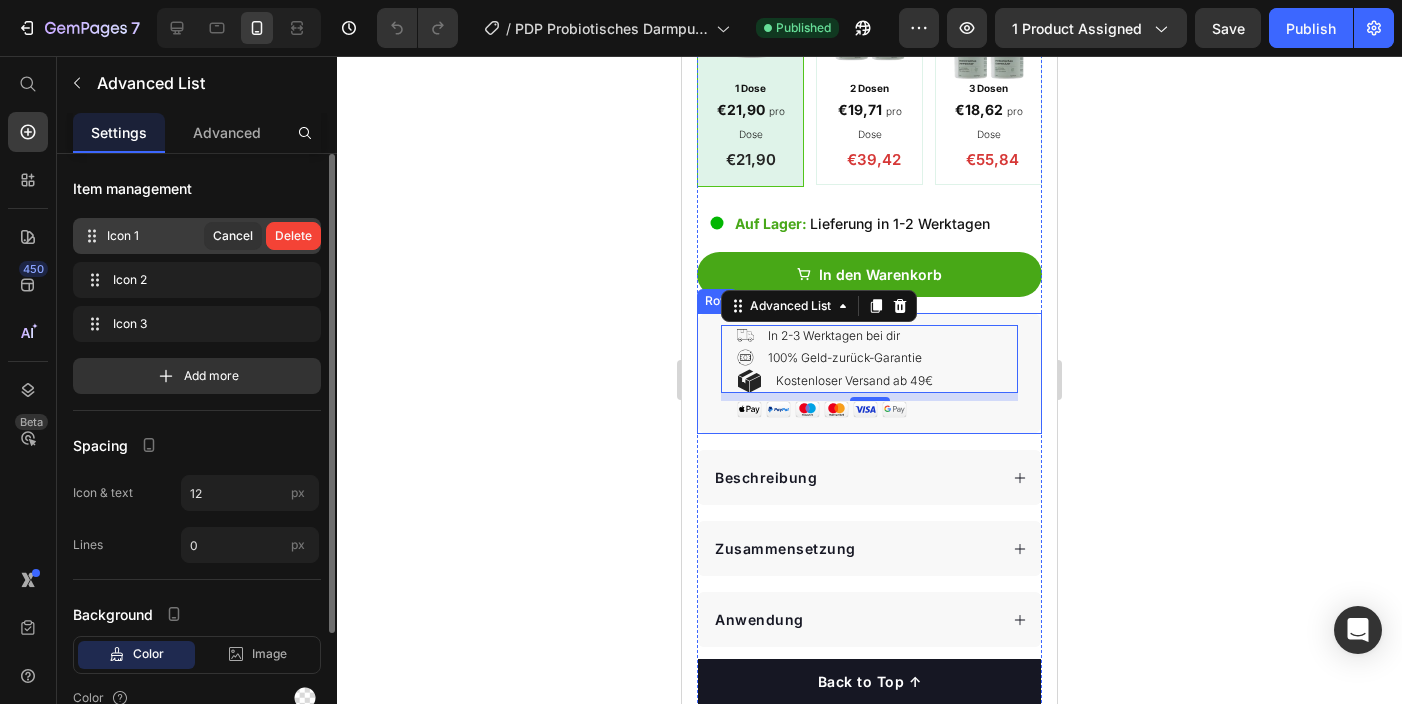 click on "Delete" at bounding box center [293, 236] 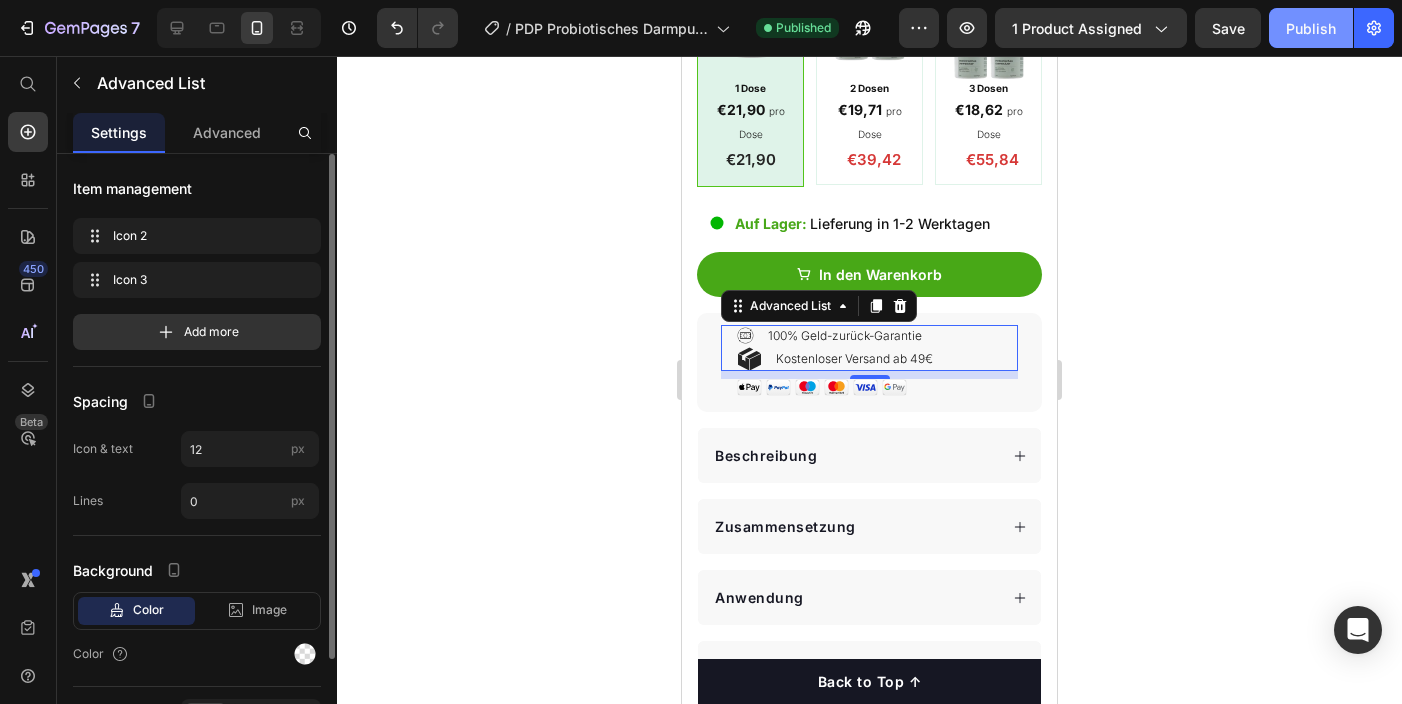 click on "Publish" at bounding box center [1311, 28] 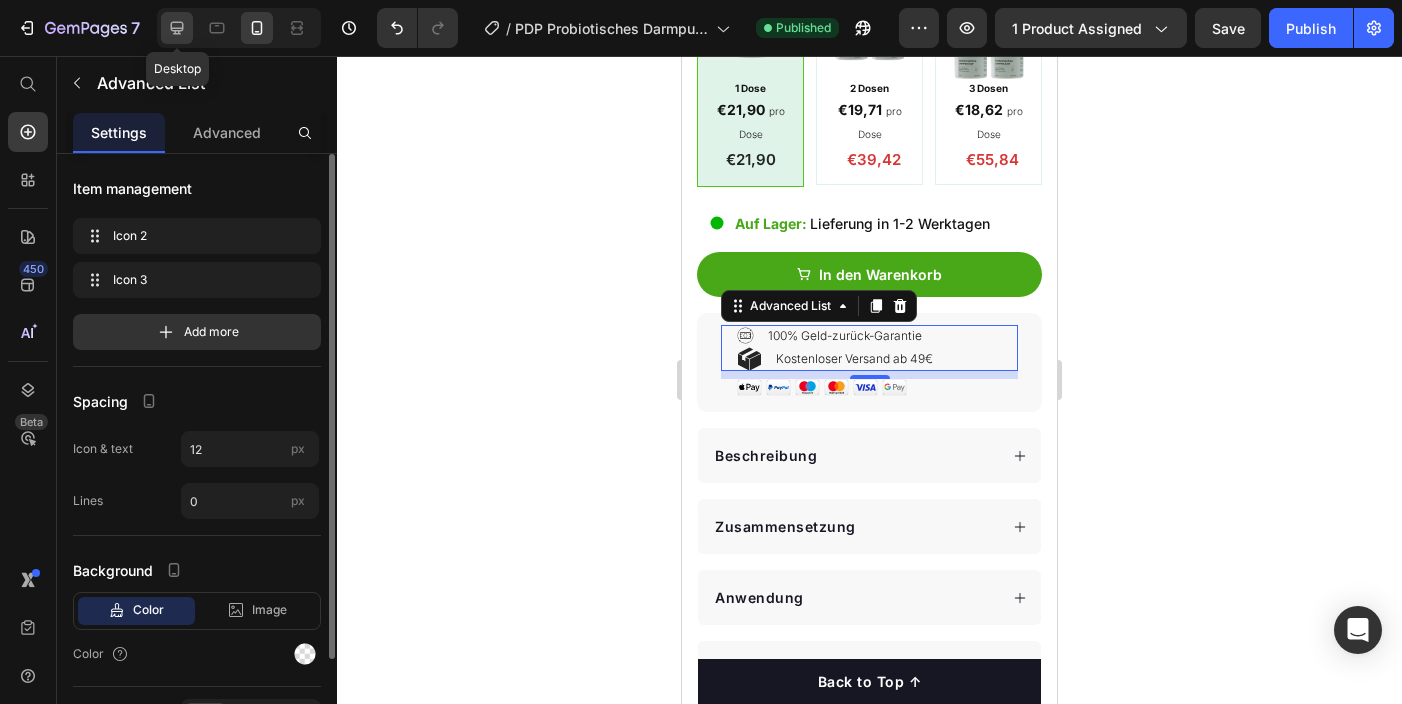 click 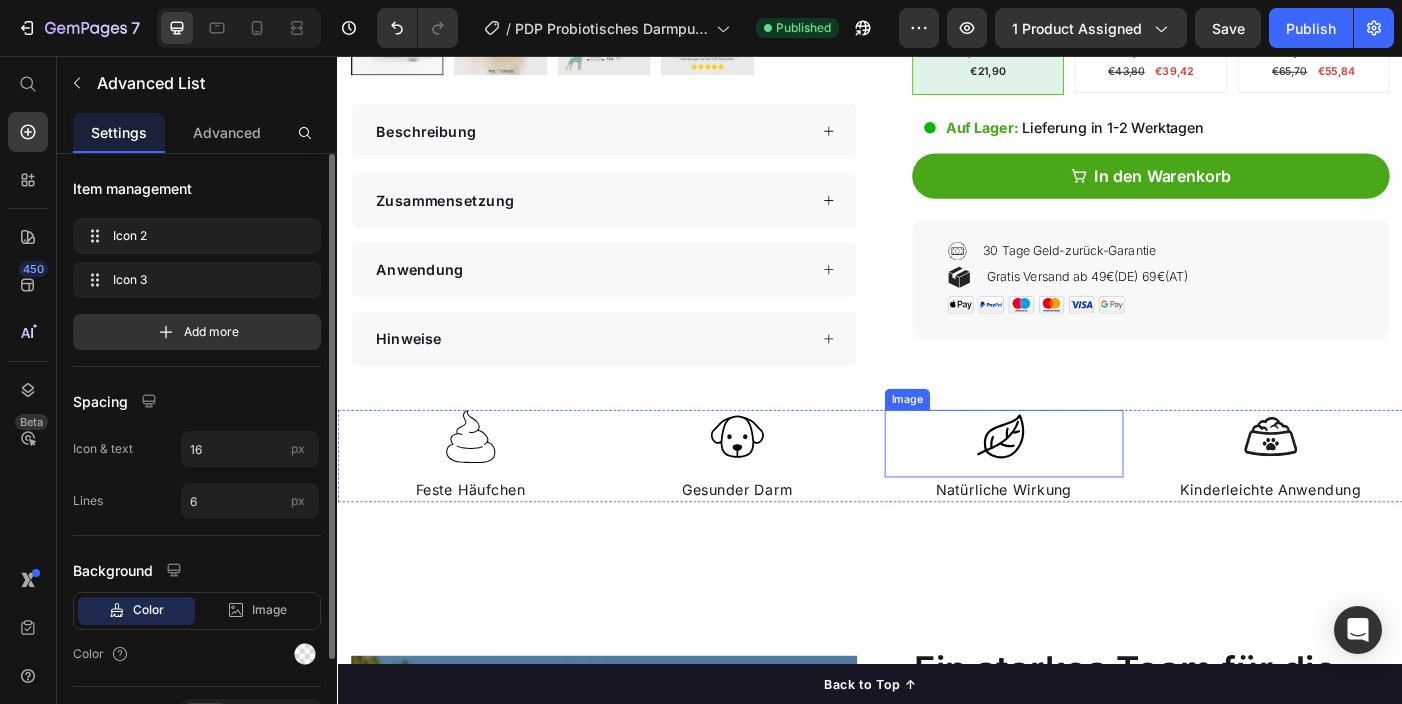 scroll, scrollTop: 770, scrollLeft: 0, axis: vertical 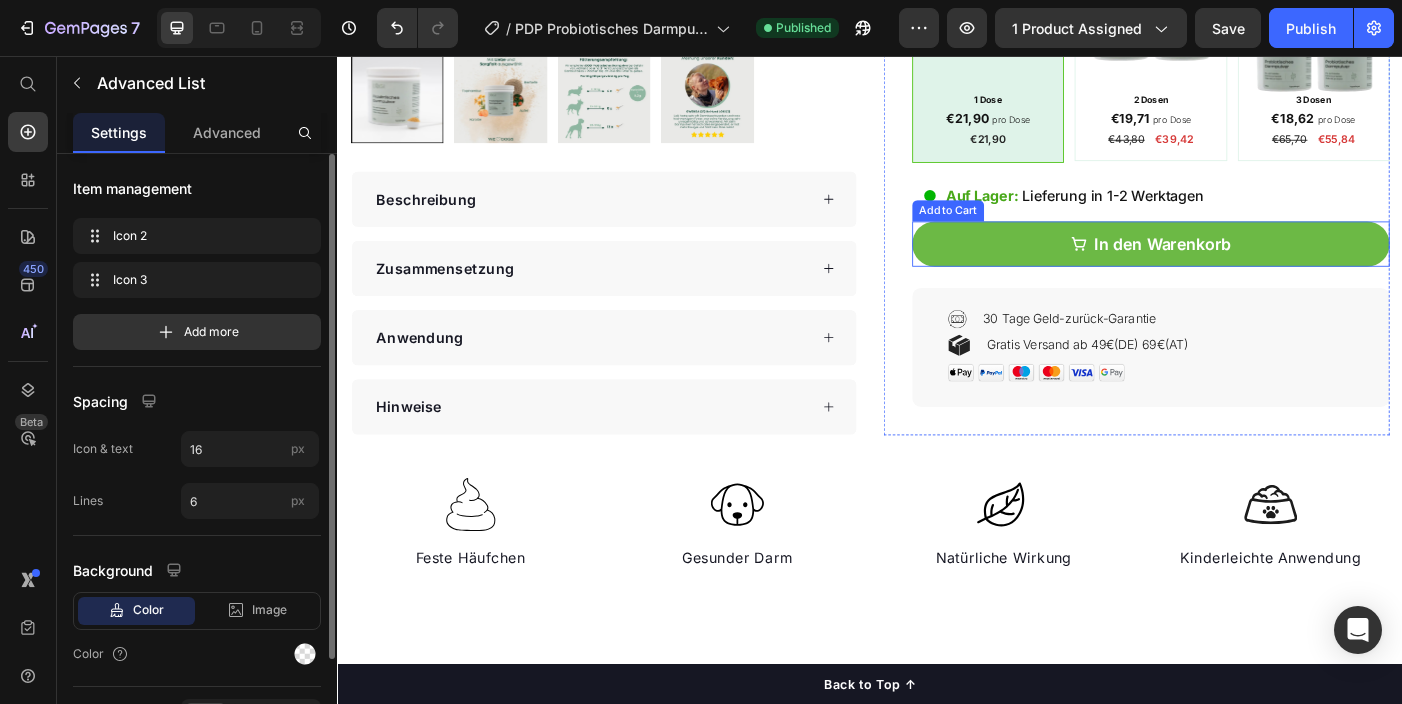 click on "In den Warenkorb" at bounding box center [1253, 267] 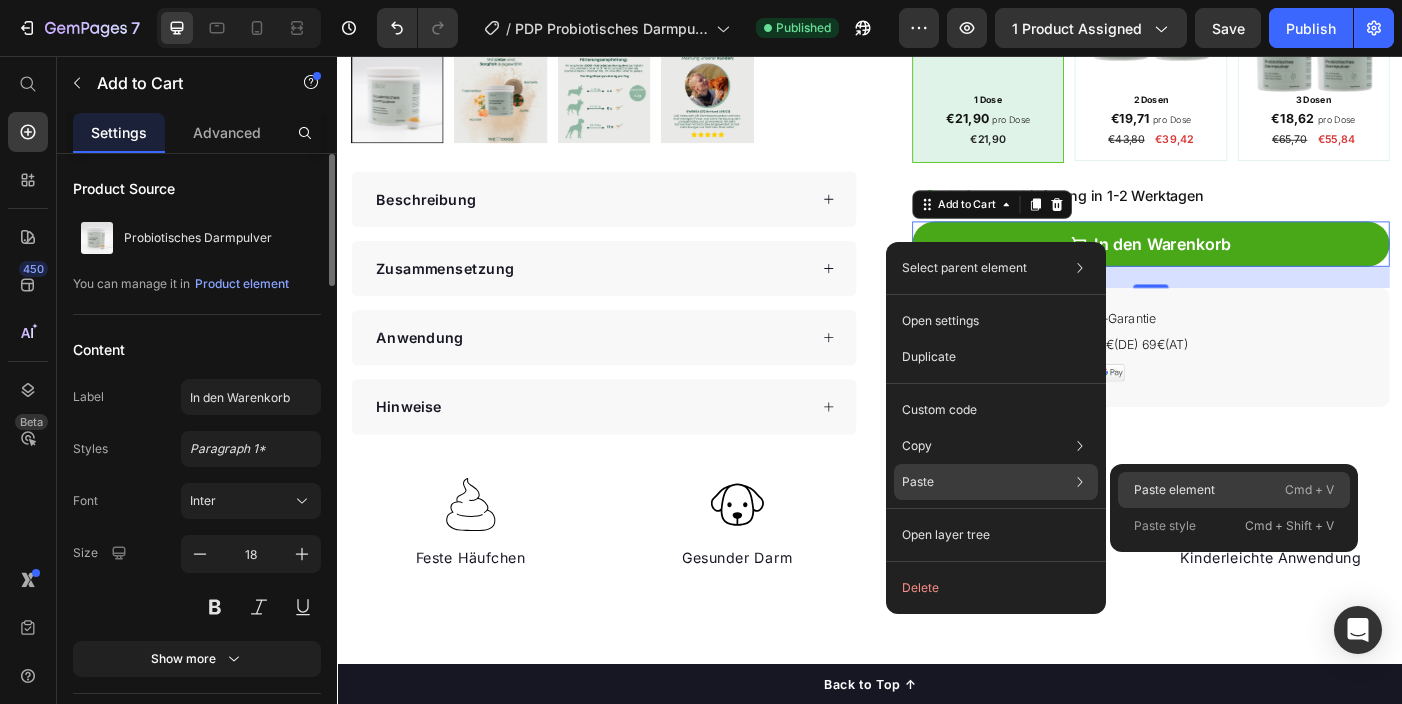 click on "Paste element" at bounding box center (1174, 490) 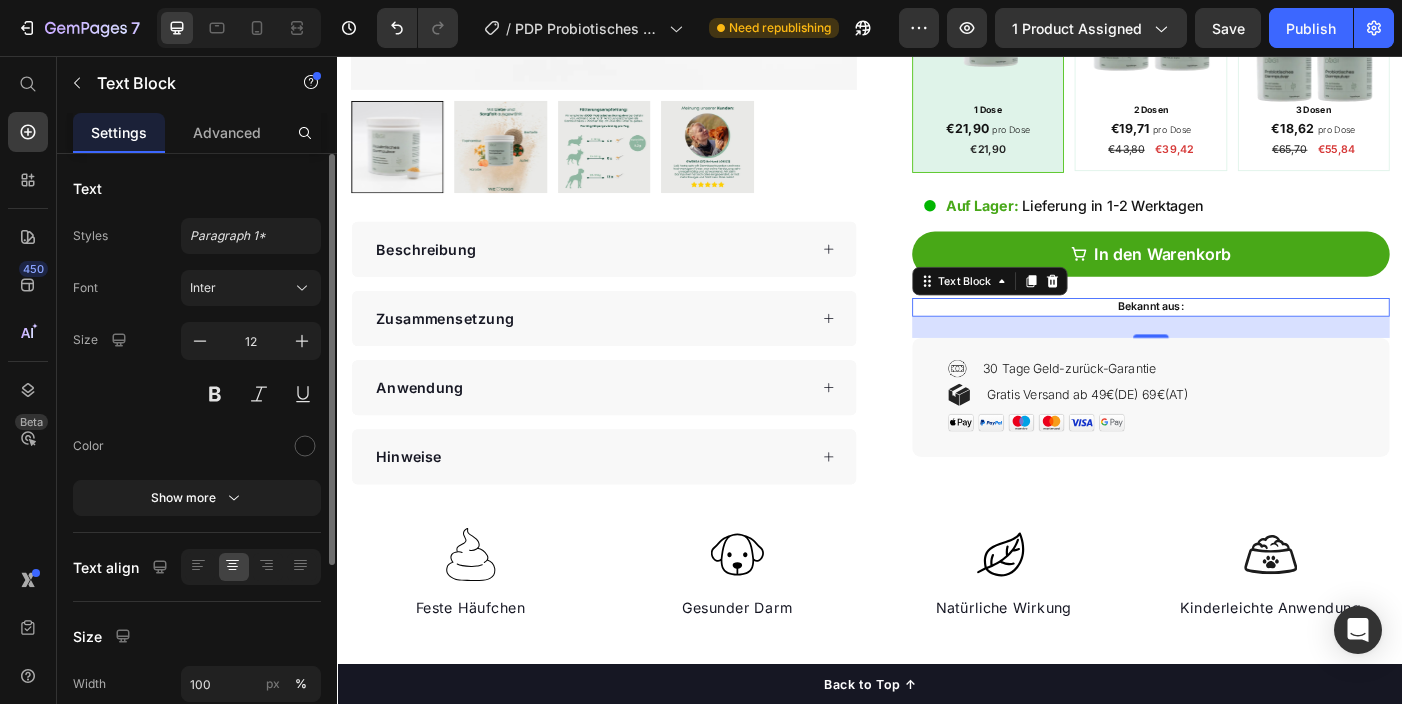 scroll, scrollTop: 756, scrollLeft: 0, axis: vertical 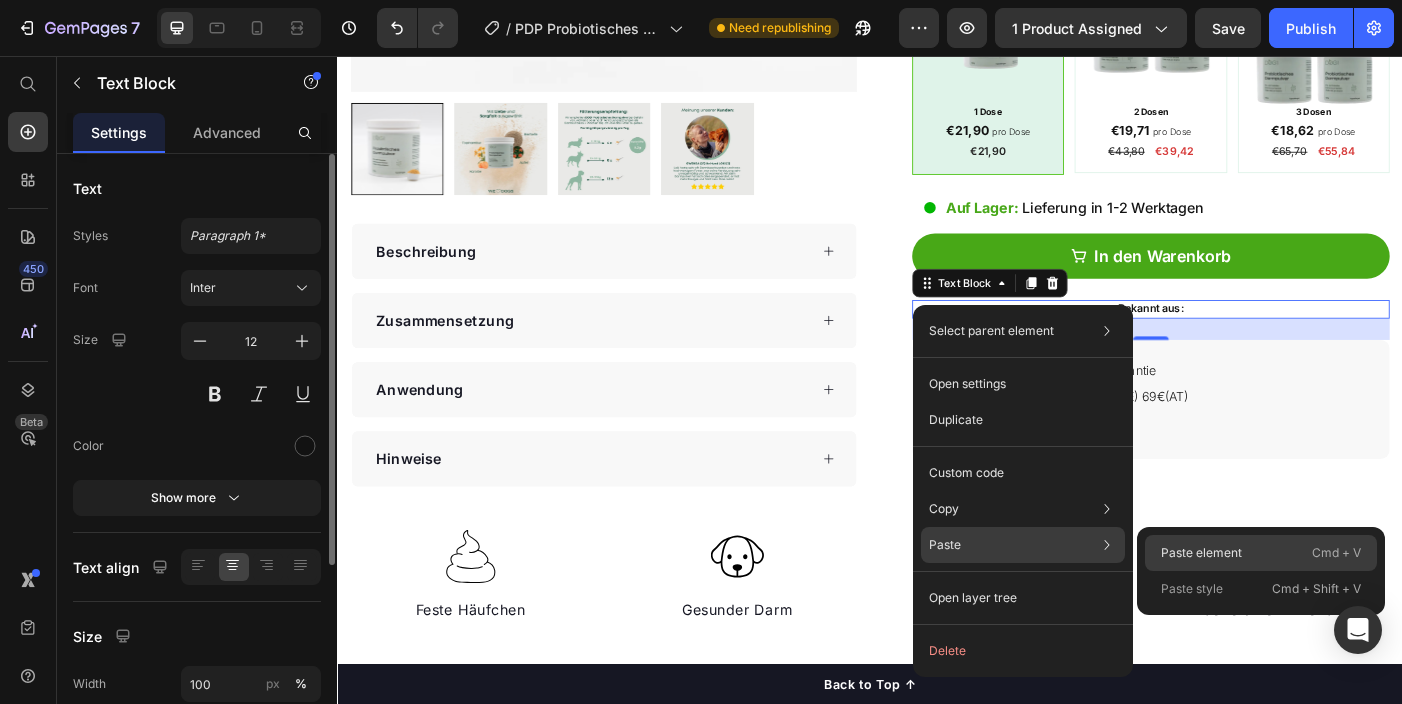 click on "Paste element" at bounding box center [1201, 553] 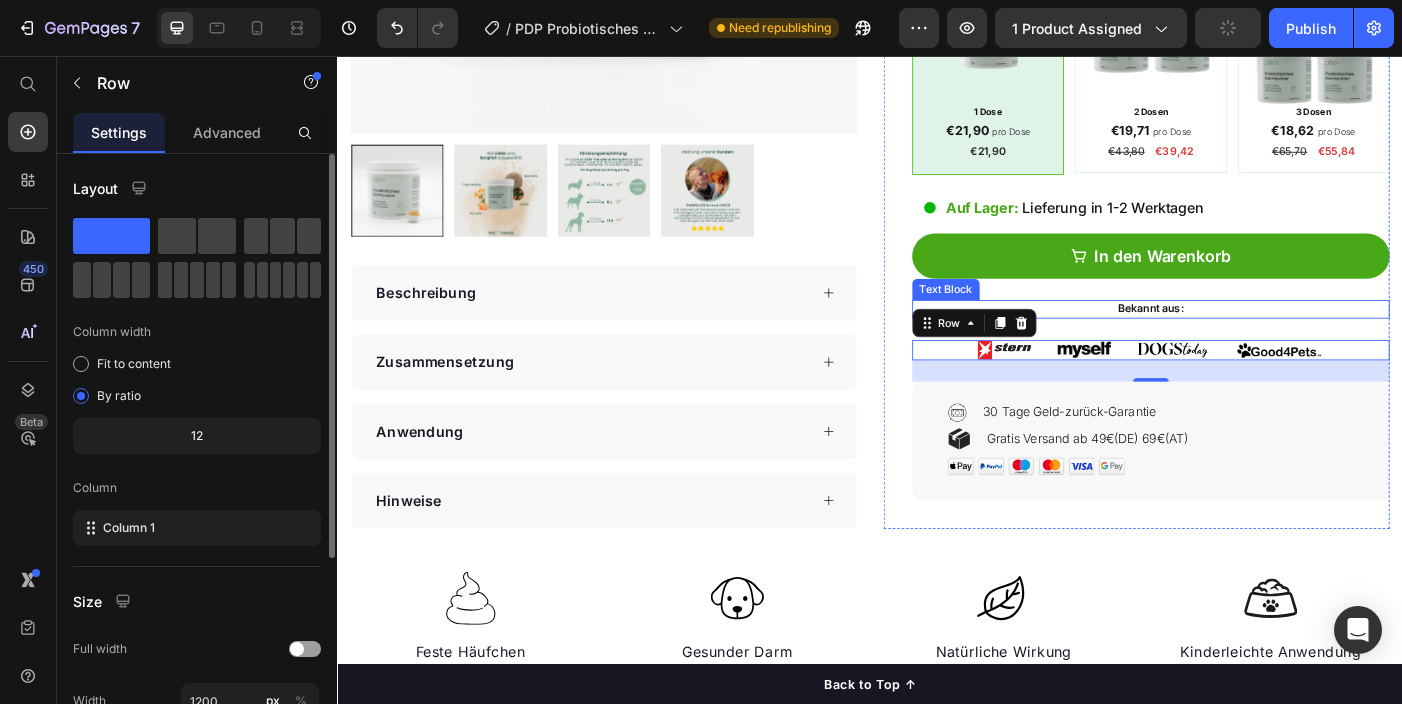 click on "Bekannt aus:" at bounding box center [1253, 341] 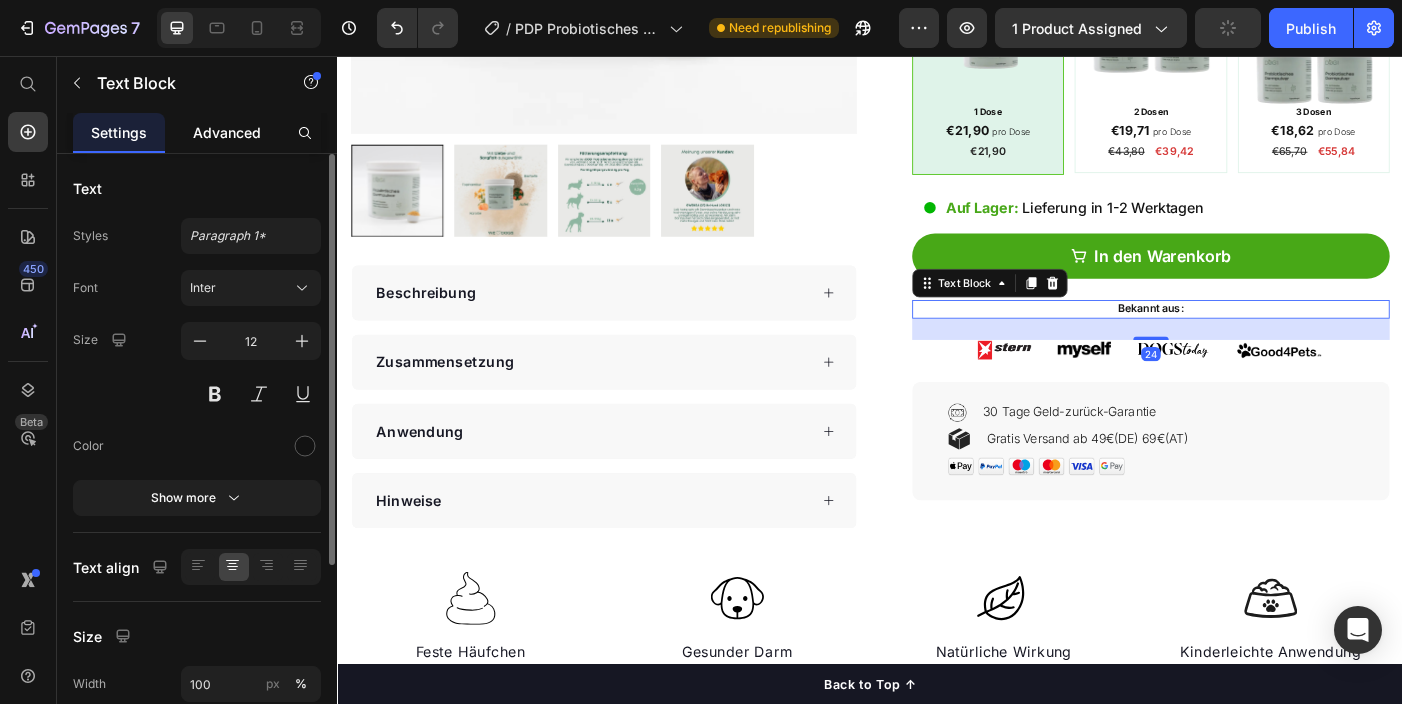 click on "Advanced" at bounding box center (227, 132) 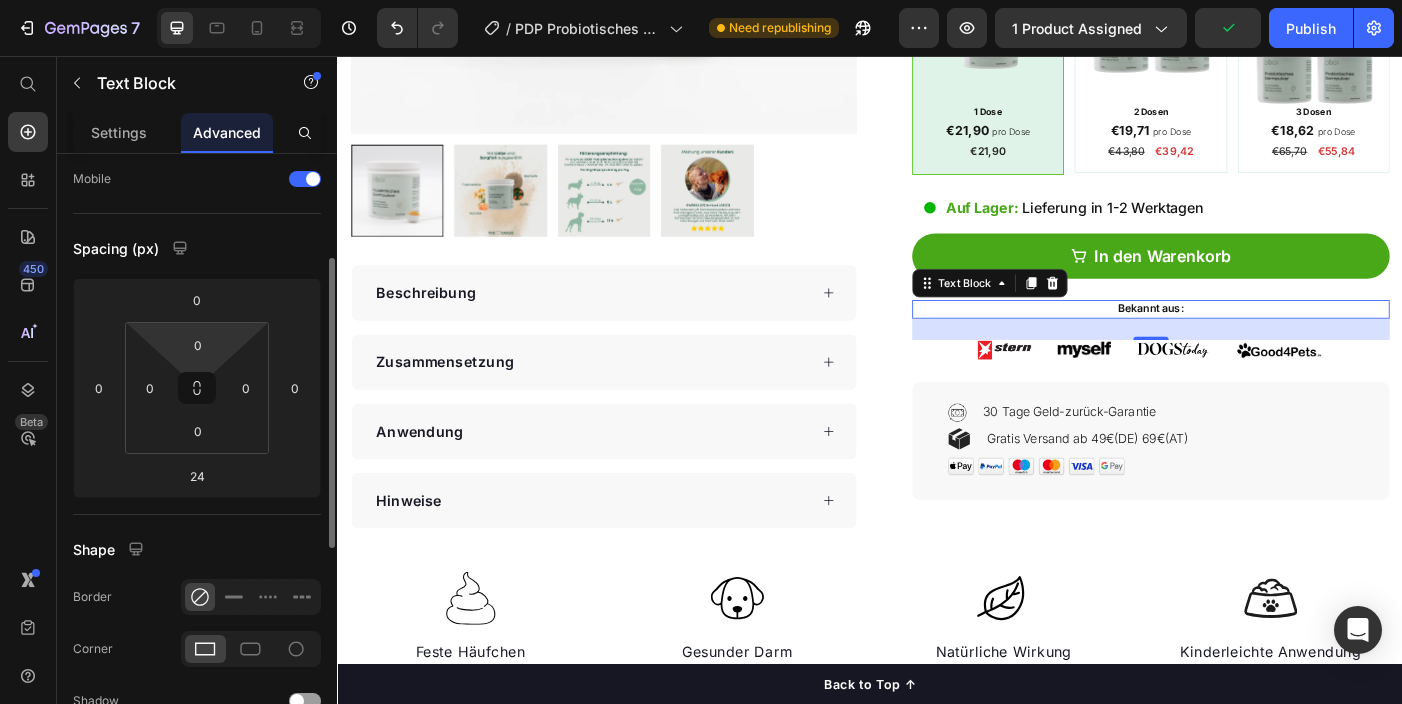 scroll, scrollTop: 167, scrollLeft: 0, axis: vertical 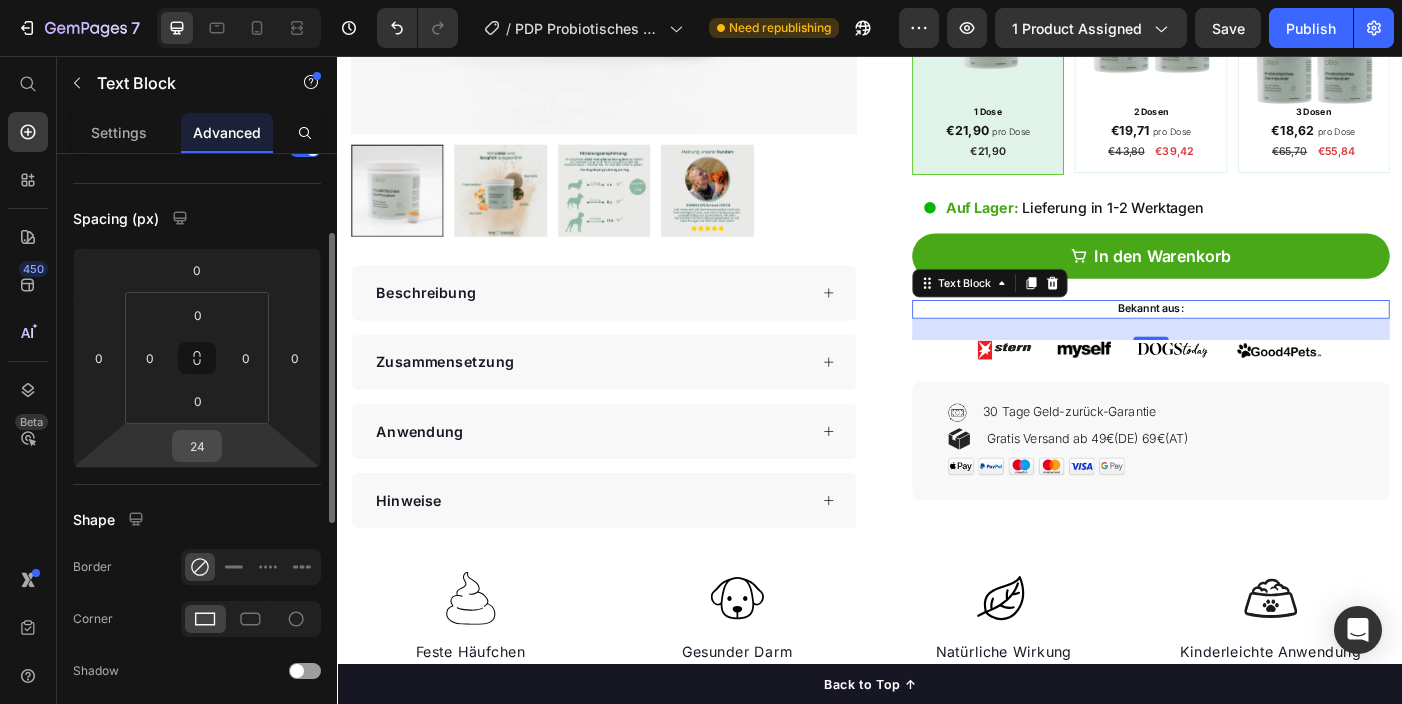 click on "24" at bounding box center (197, 446) 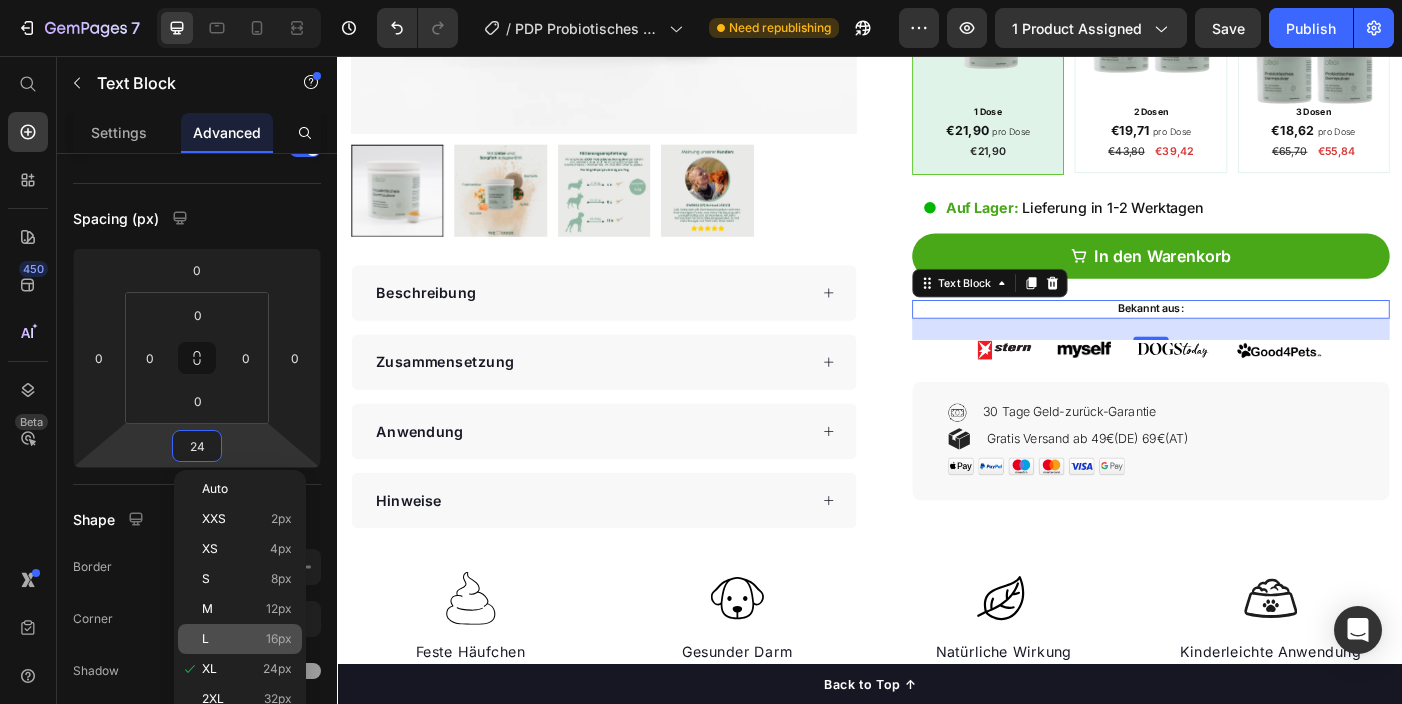 click on "L 16px" at bounding box center [247, 639] 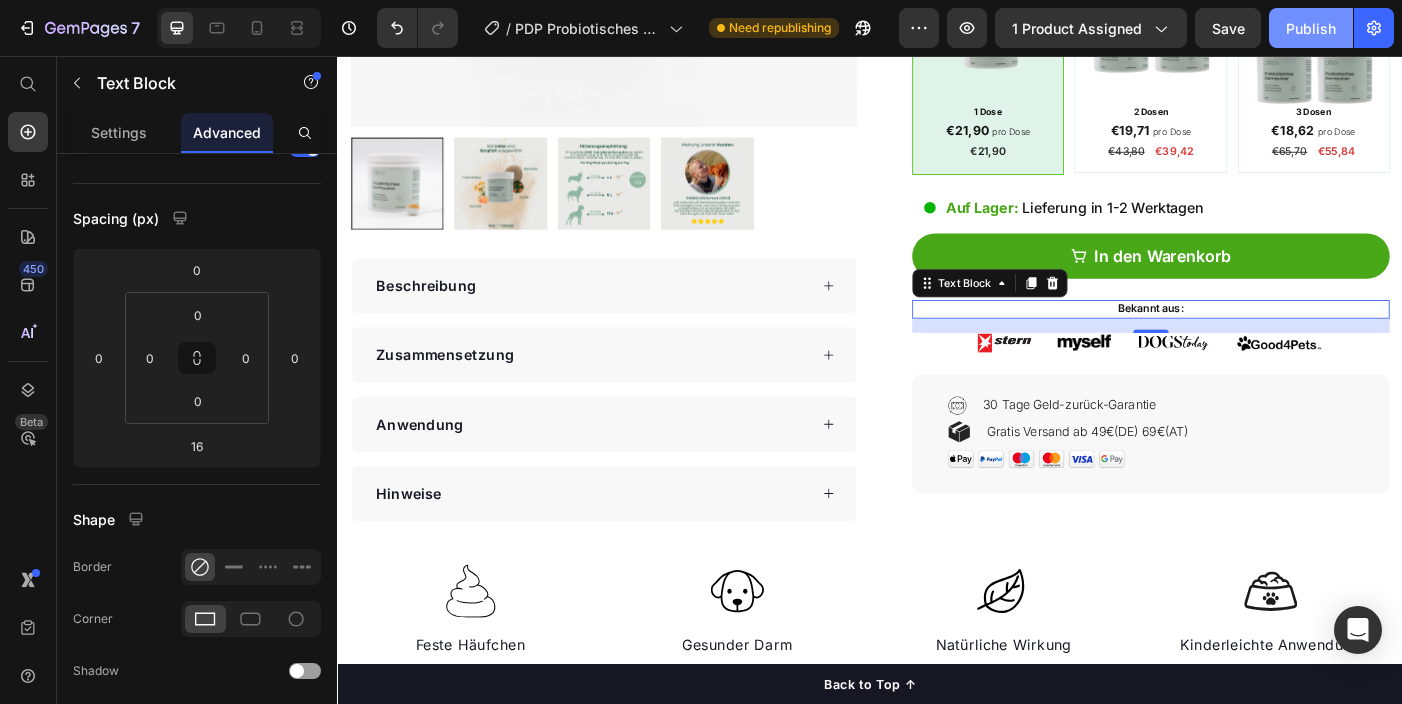 click on "Publish" at bounding box center [1311, 28] 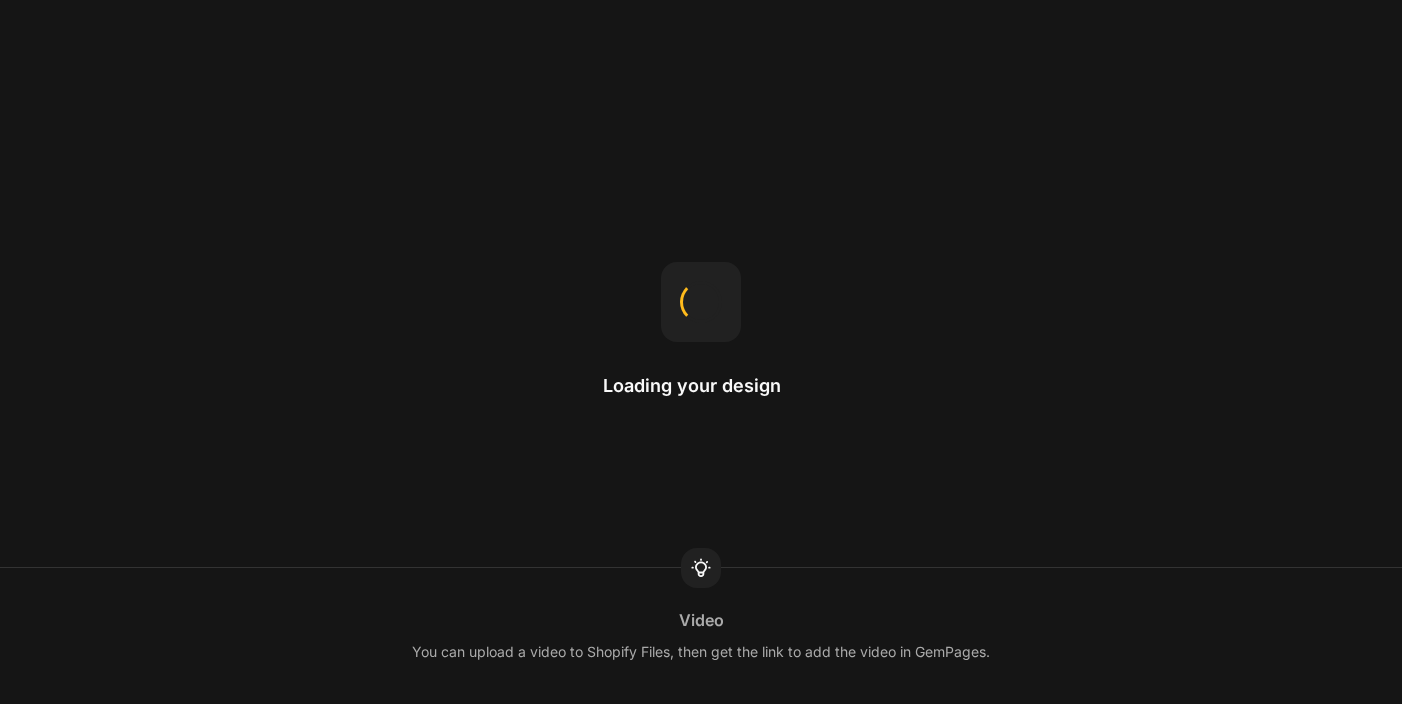 scroll, scrollTop: 0, scrollLeft: 0, axis: both 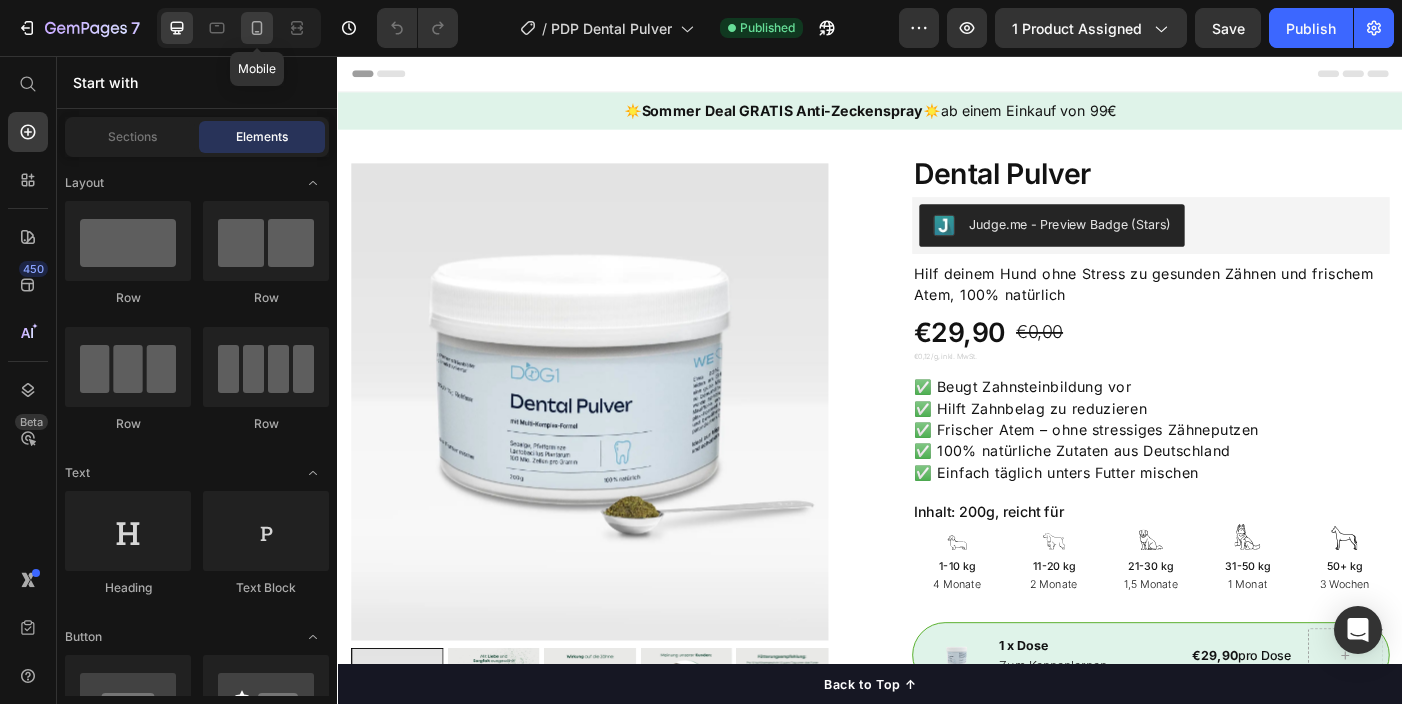 click 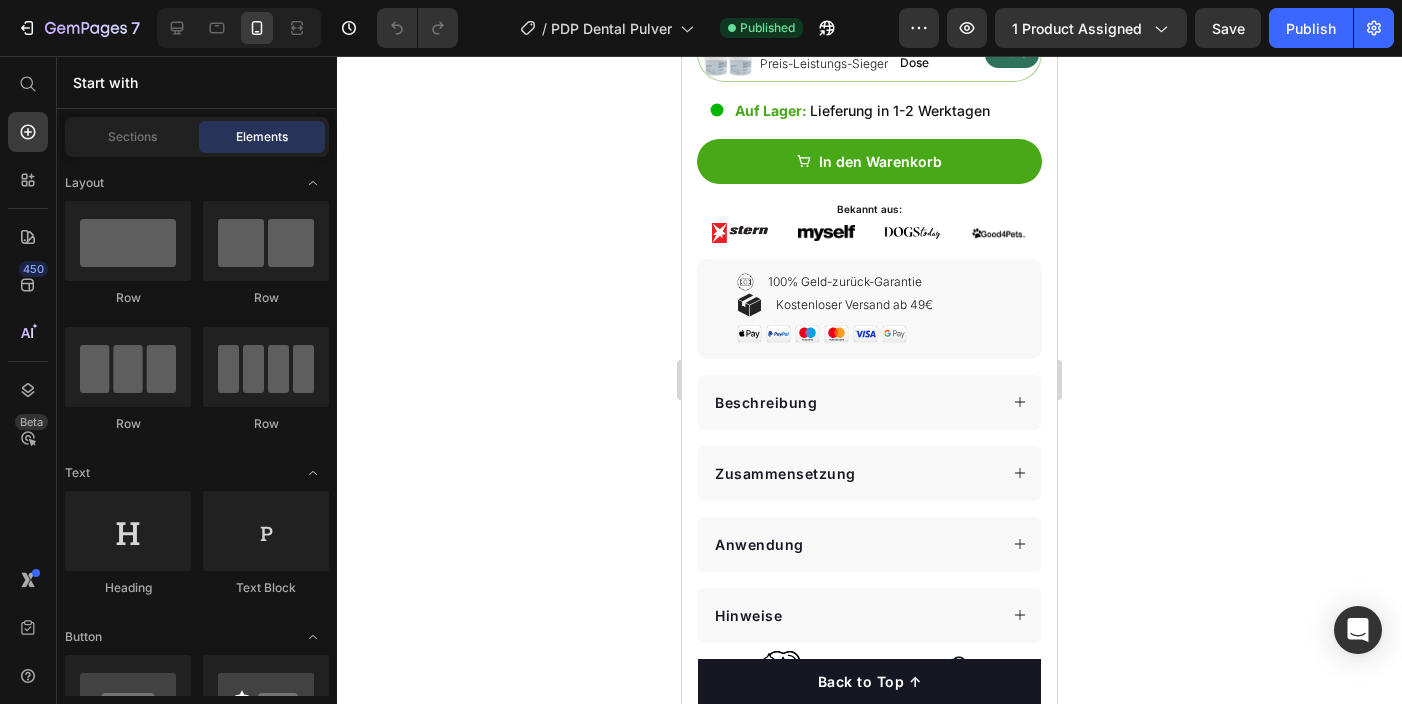 scroll, scrollTop: 1091, scrollLeft: 0, axis: vertical 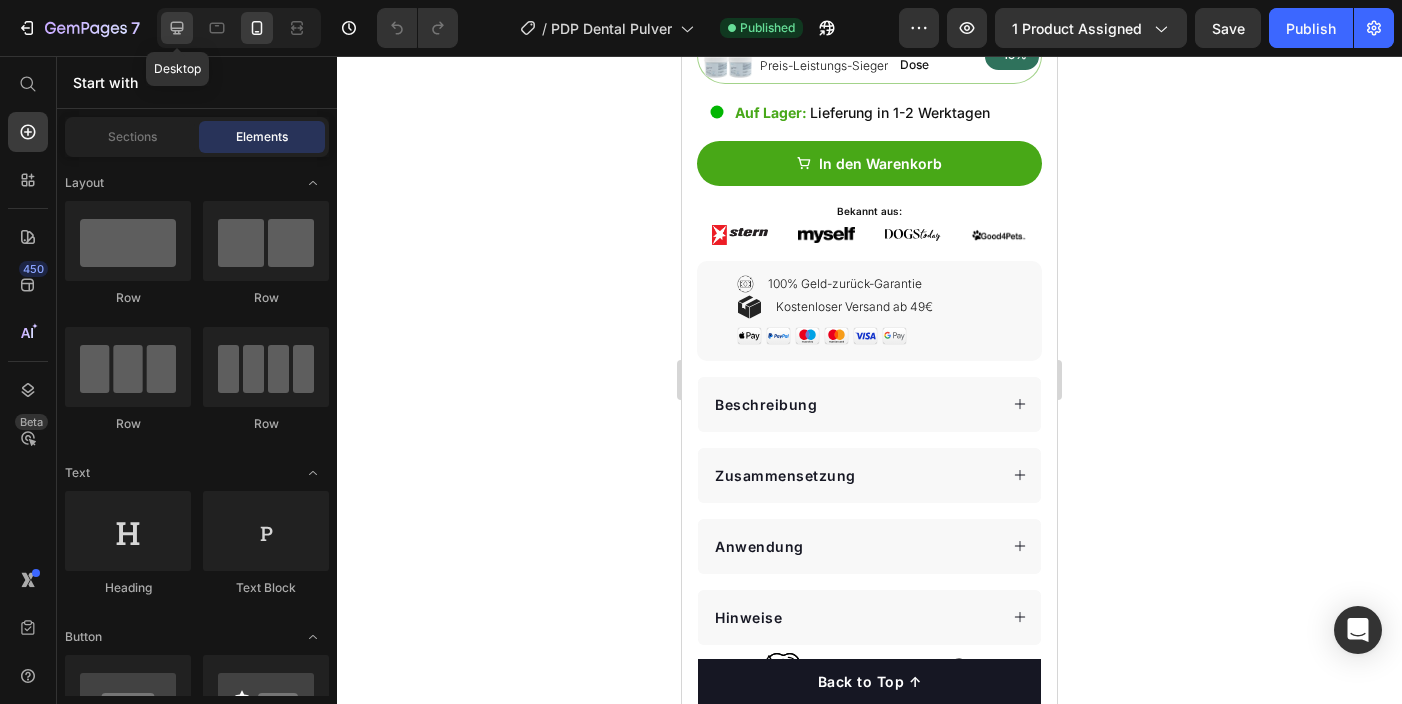 click 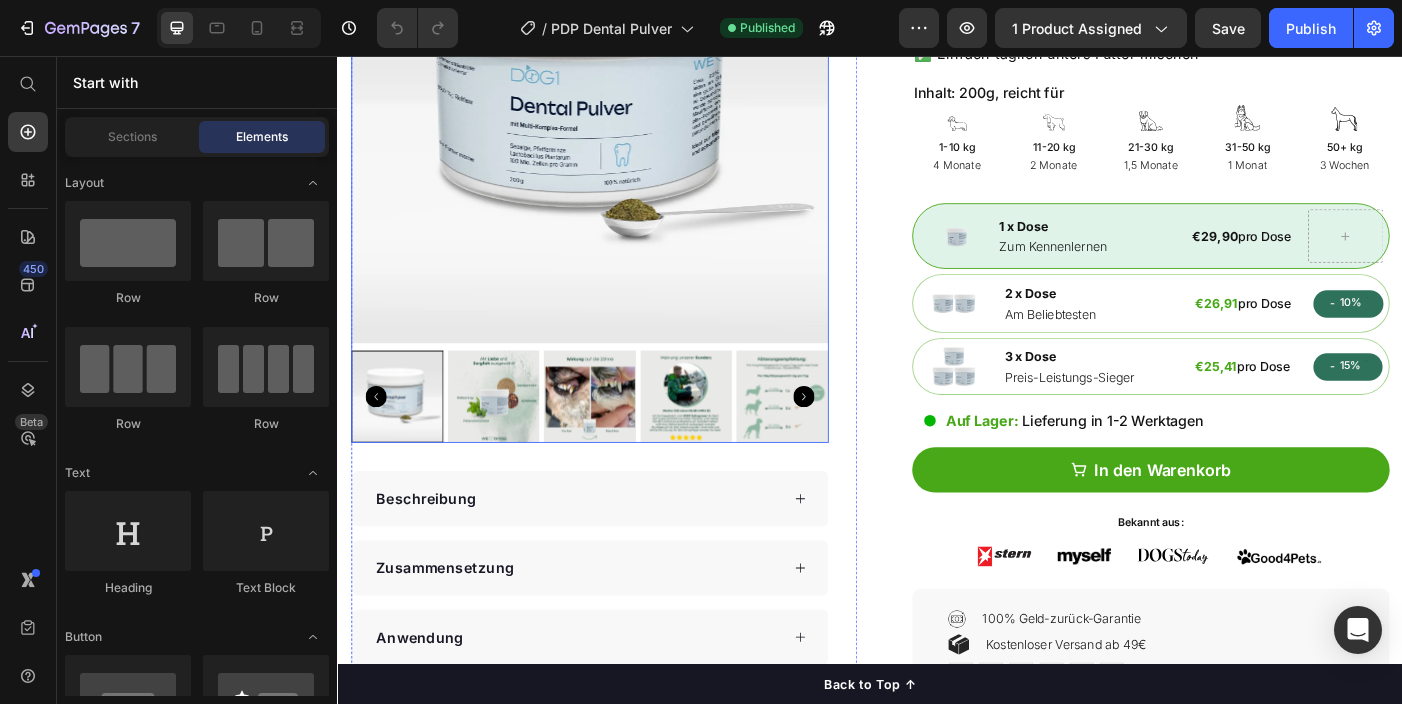 scroll, scrollTop: 488, scrollLeft: 0, axis: vertical 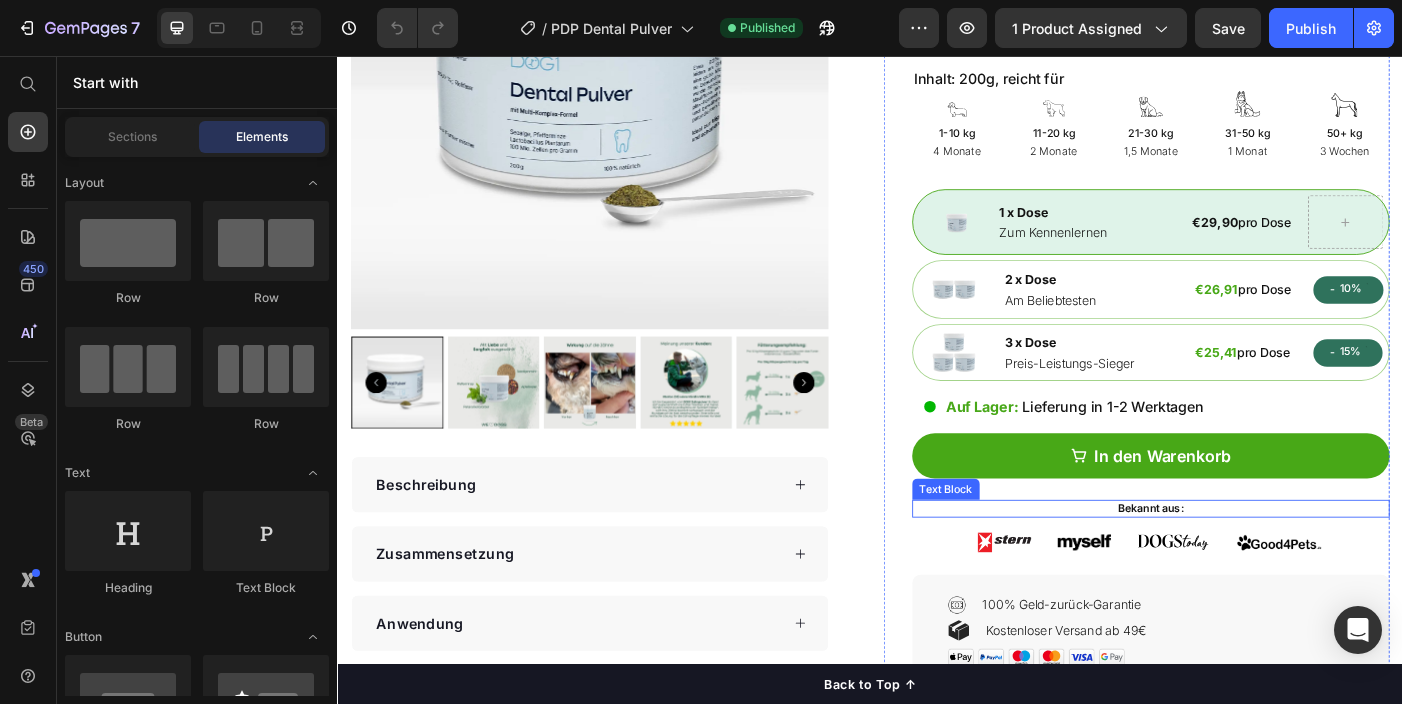 click on "Bekannt aus:" at bounding box center [1253, 566] 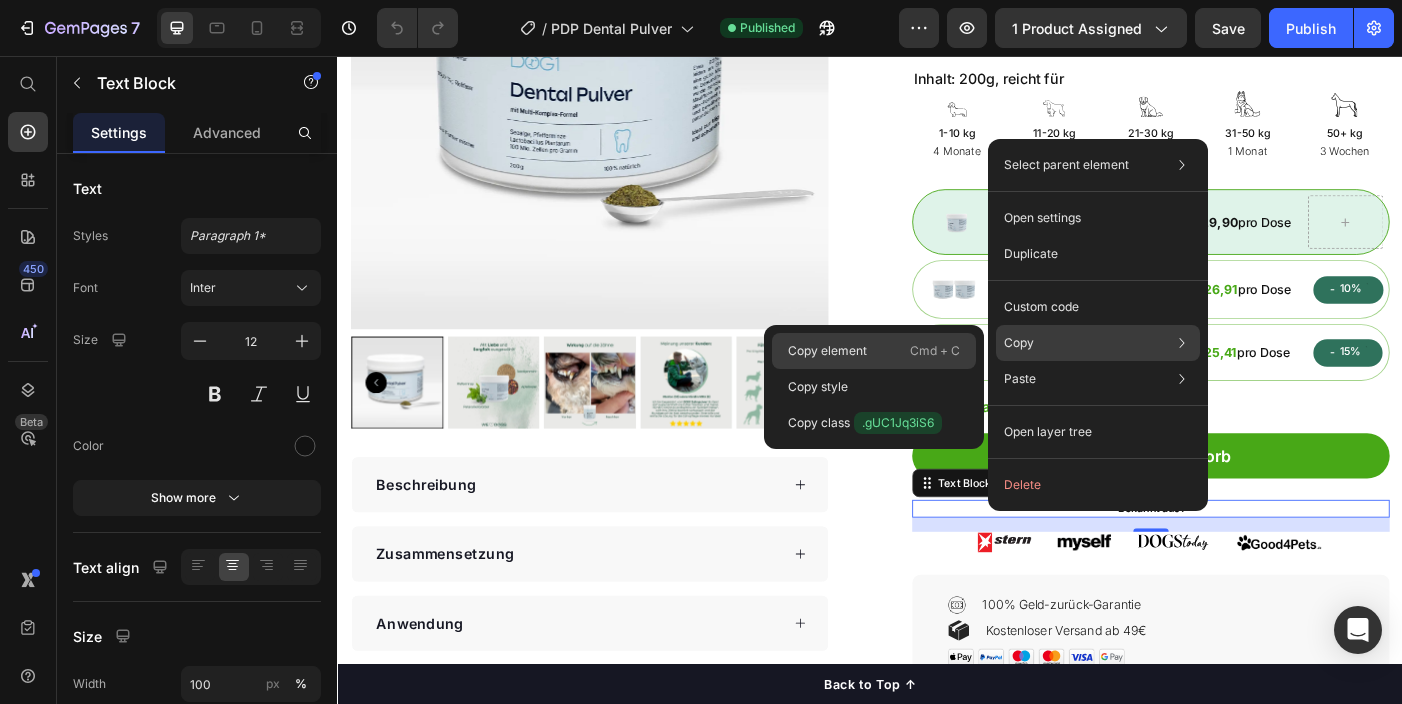 click on "Copy element" at bounding box center (827, 351) 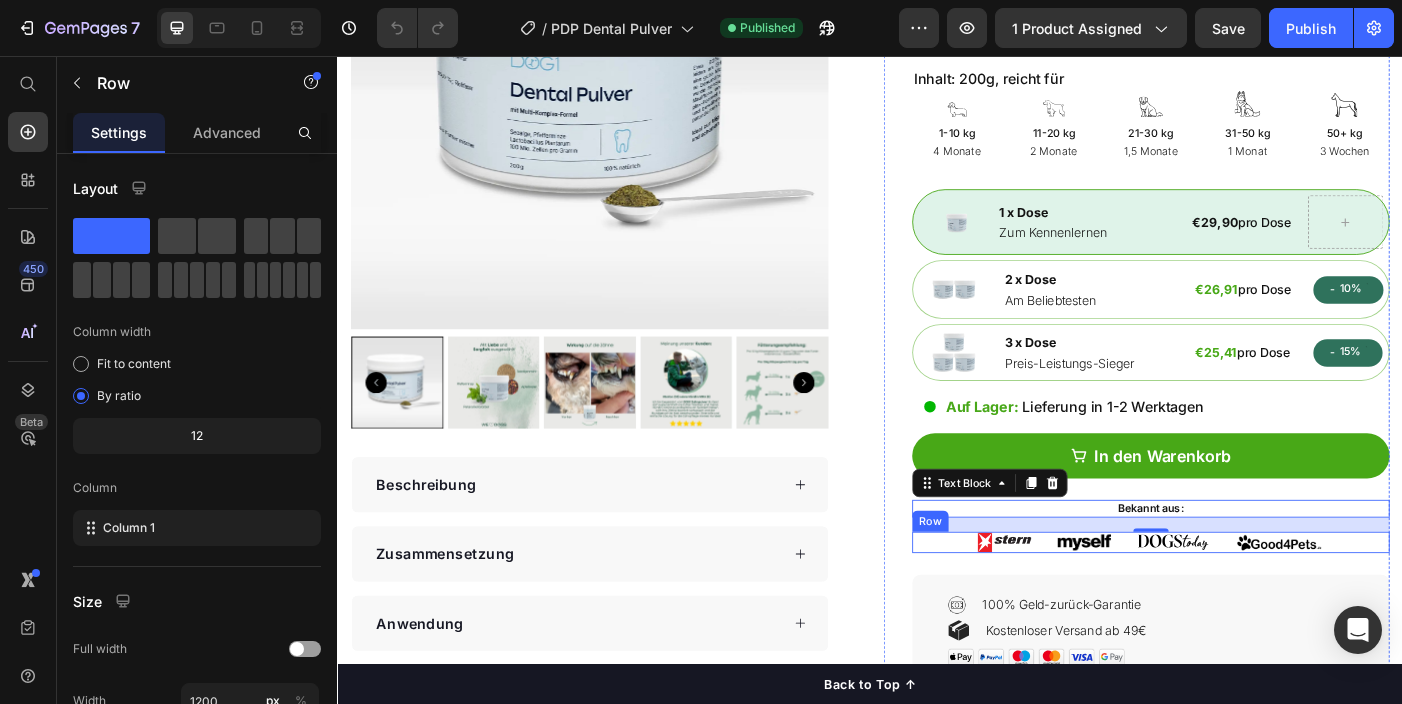 click on "Image Image Image Image Row Row" at bounding box center [1253, 603] 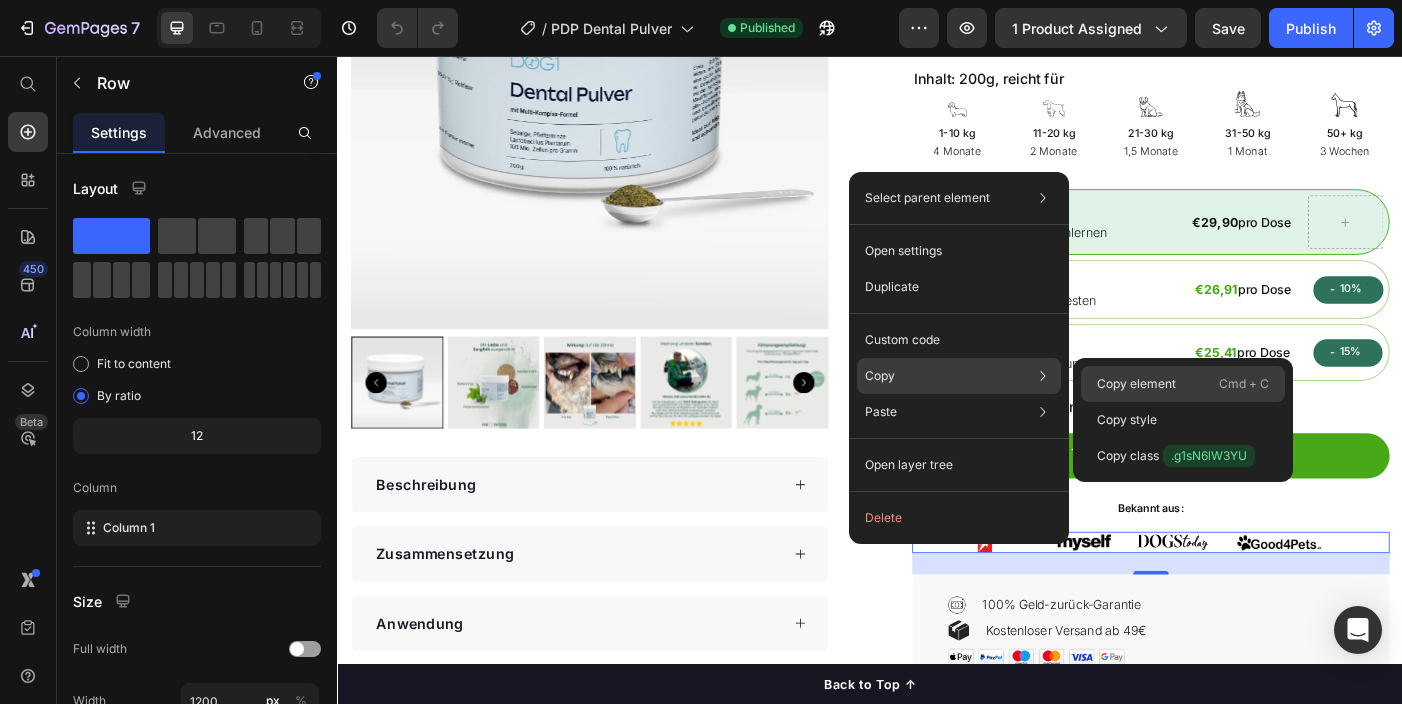 click on "Copy element" at bounding box center (1136, 384) 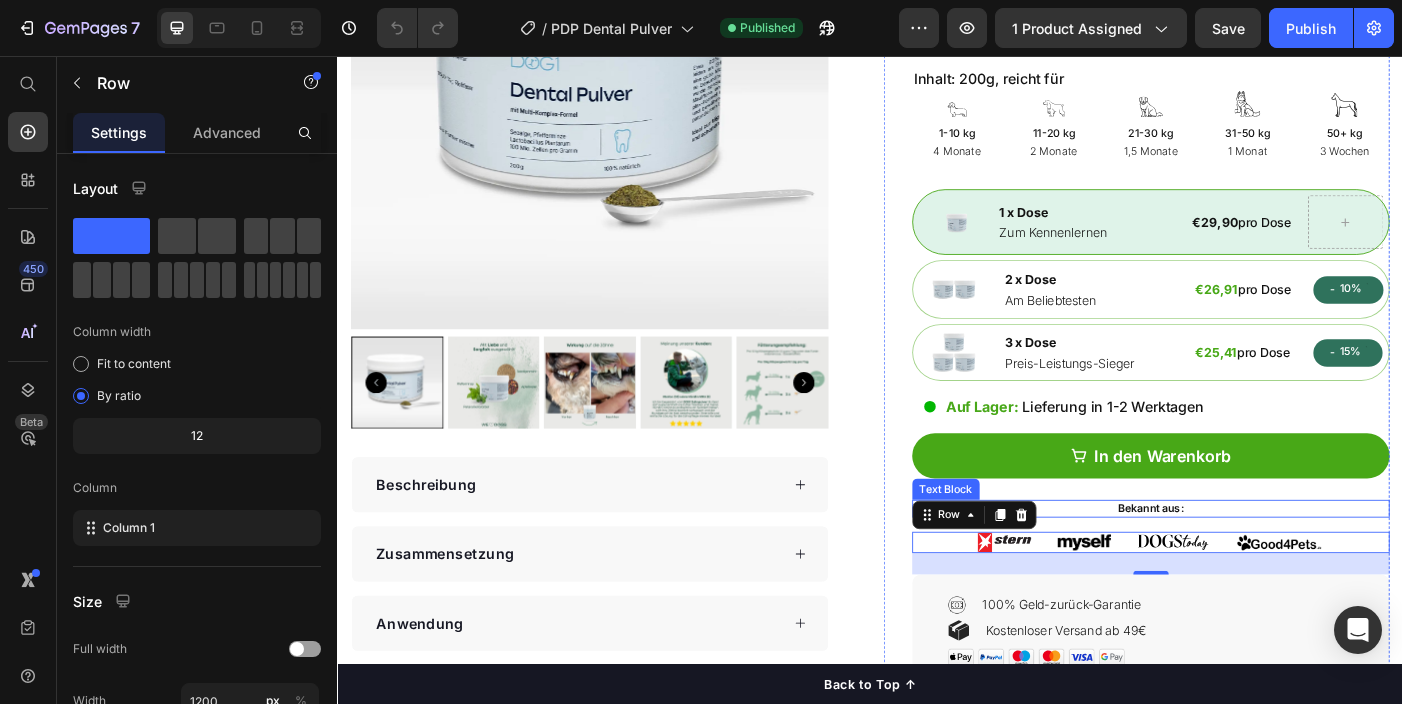 click on "Bekannt aus:" at bounding box center [1253, 566] 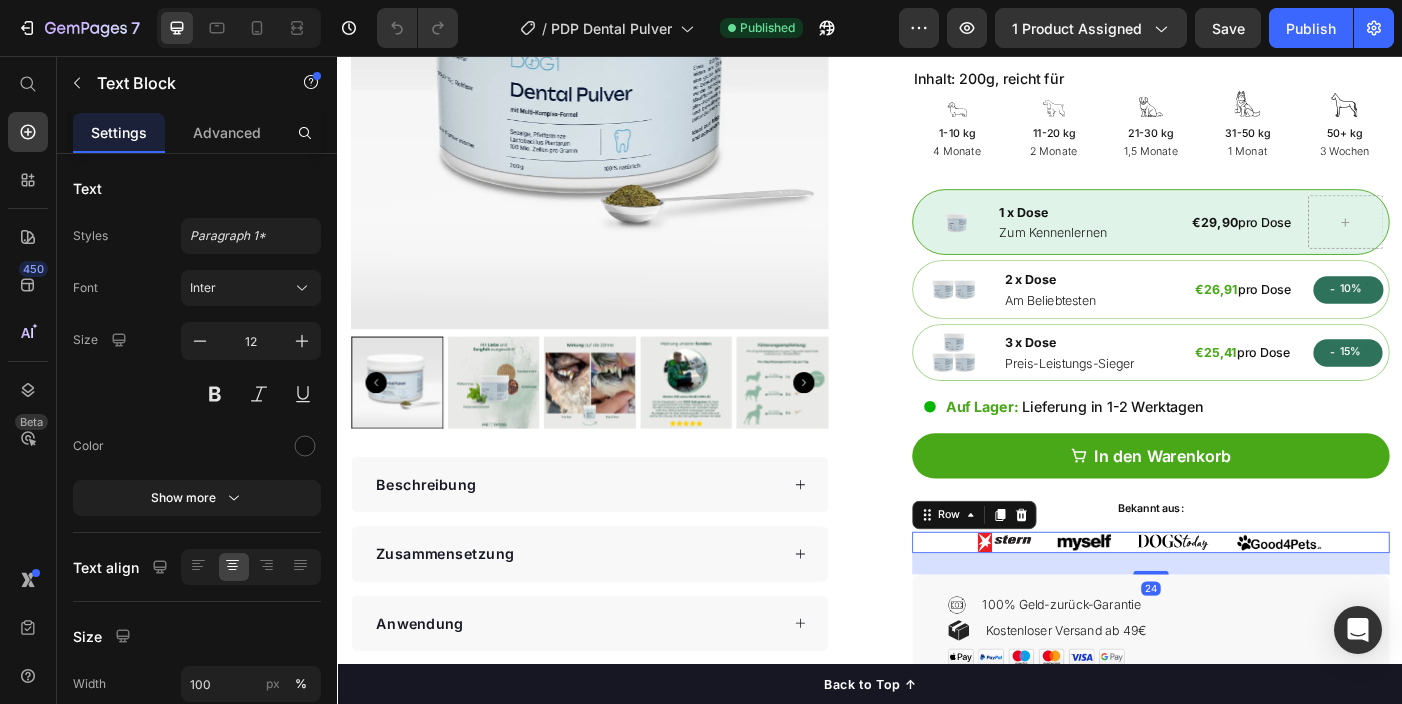 click on "Image Image Image Image Row Row   24" at bounding box center (1253, 603) 